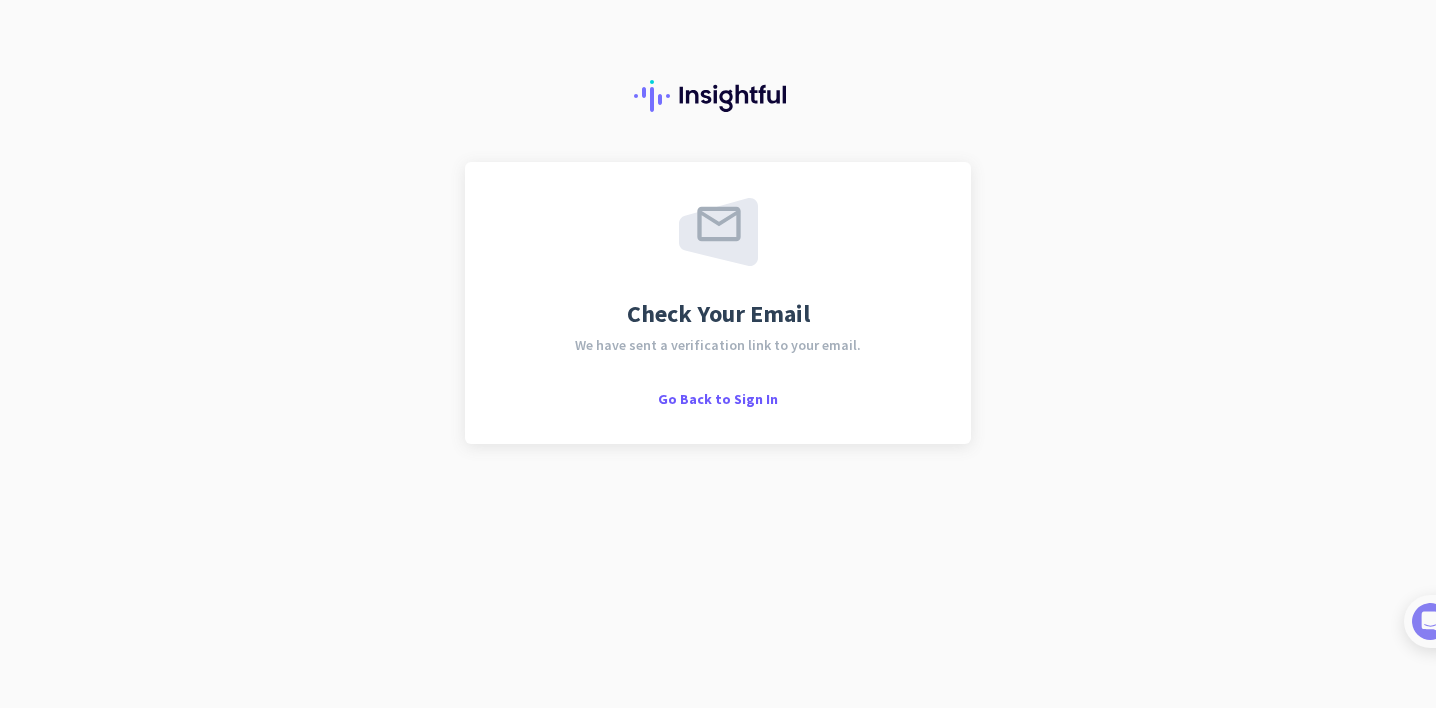 scroll, scrollTop: 0, scrollLeft: 0, axis: both 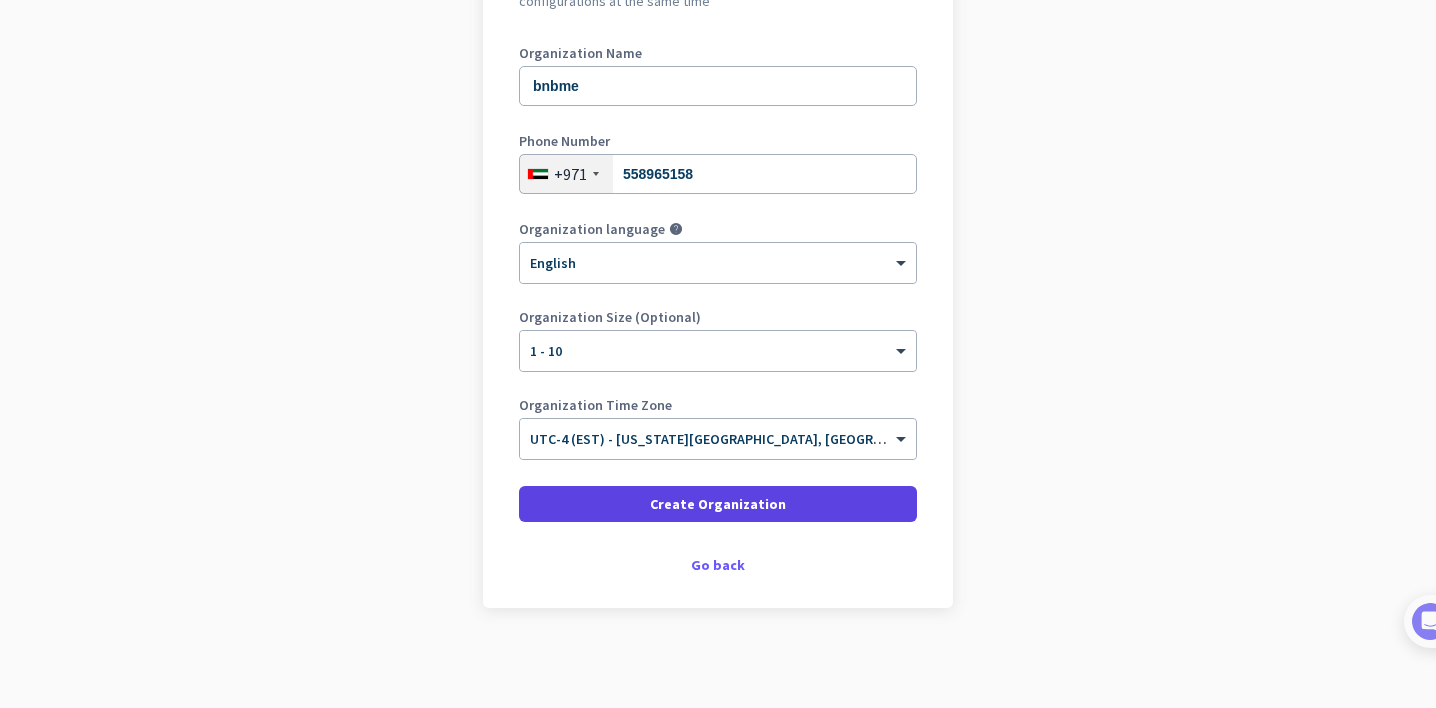 click on "Create Organization" 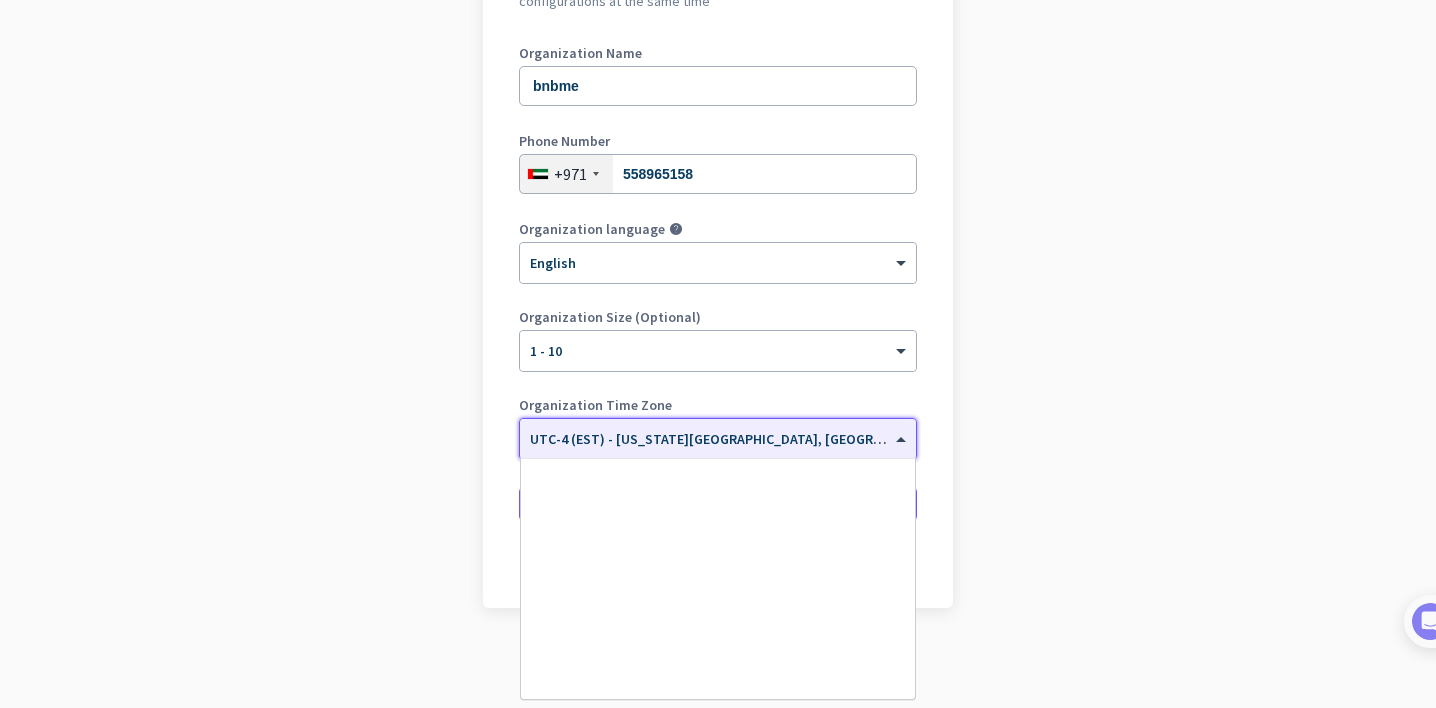 click 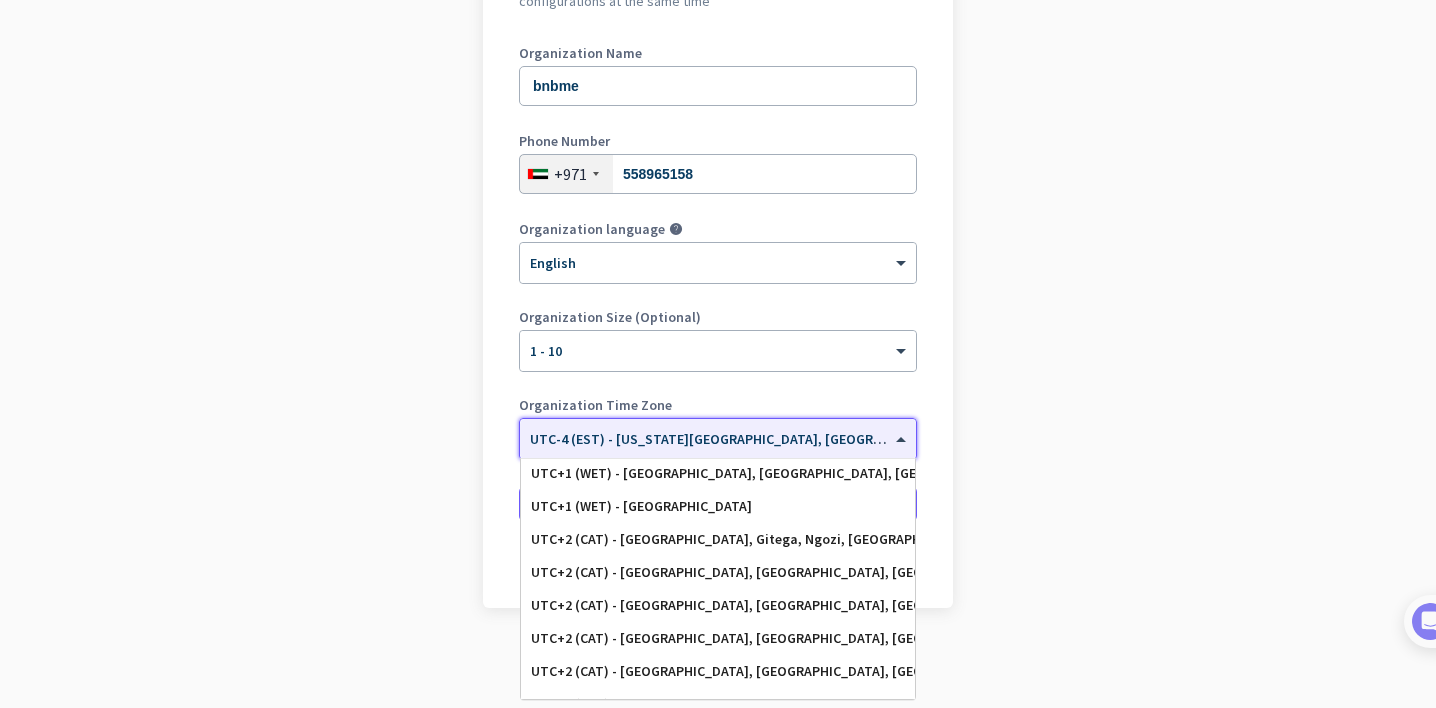 scroll, scrollTop: 4394, scrollLeft: 0, axis: vertical 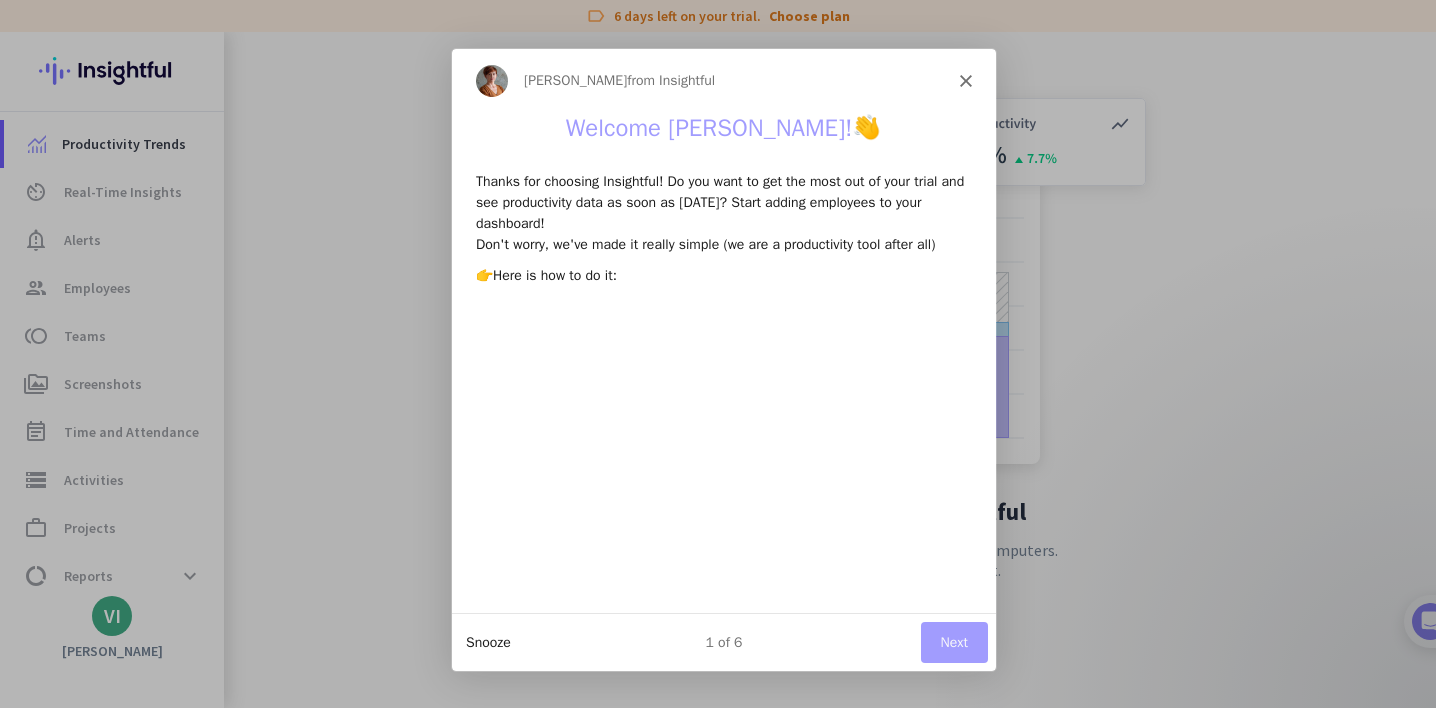 click on "Snooze" at bounding box center (487, 641) 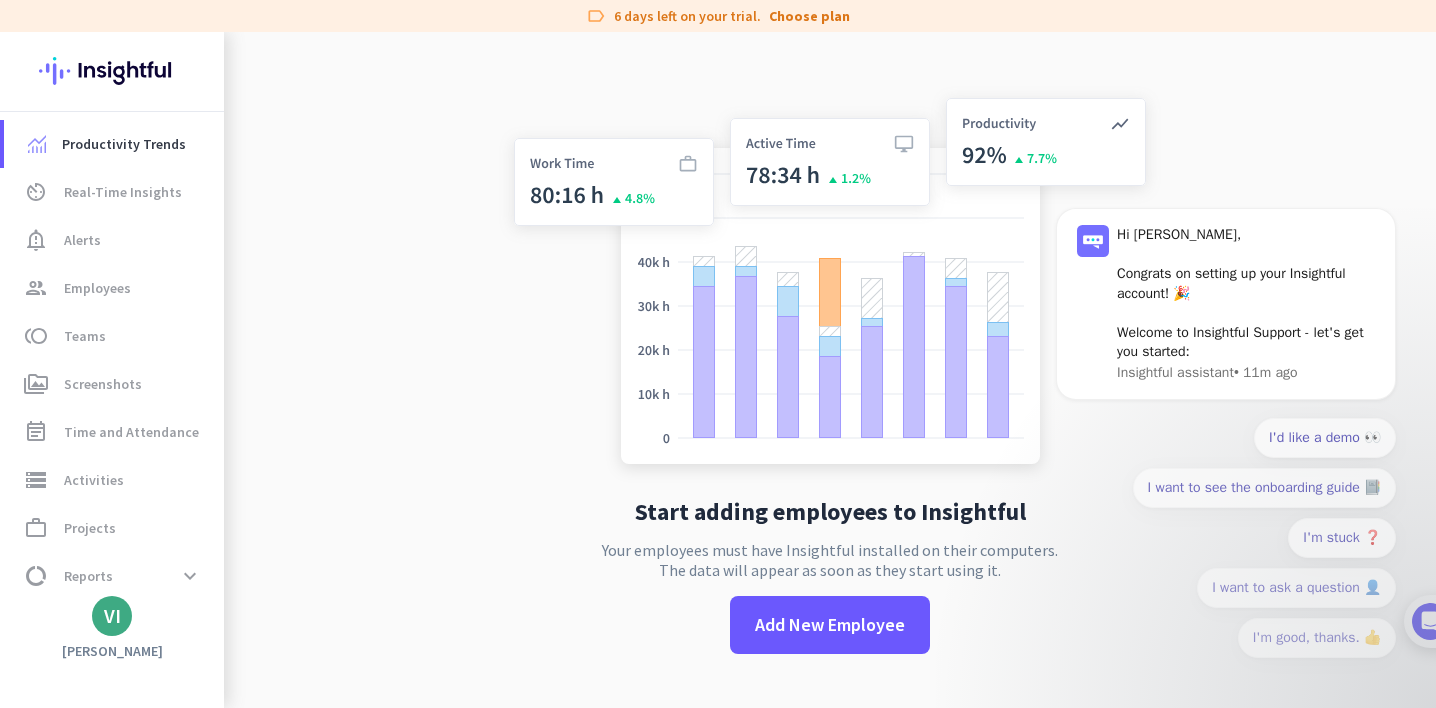 scroll, scrollTop: 0, scrollLeft: 0, axis: both 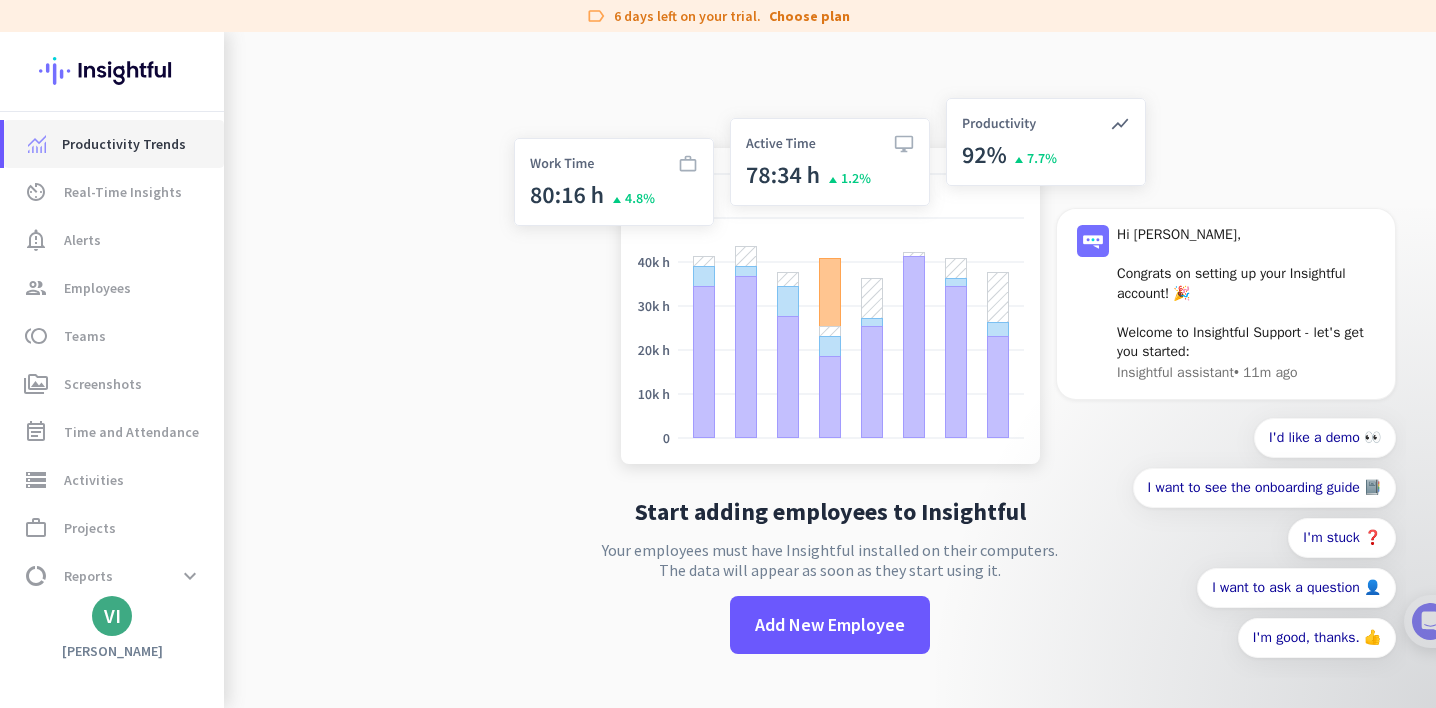 click on "Productivity Trends" 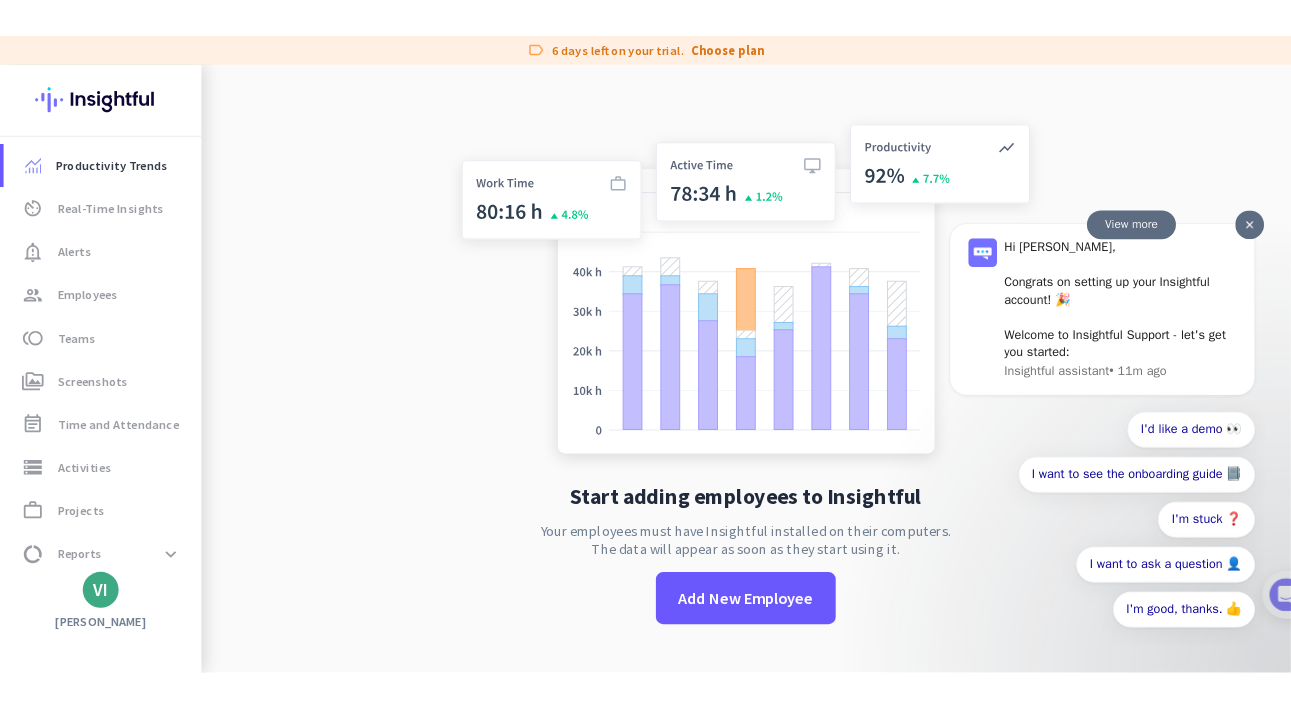 scroll, scrollTop: 0, scrollLeft: 0, axis: both 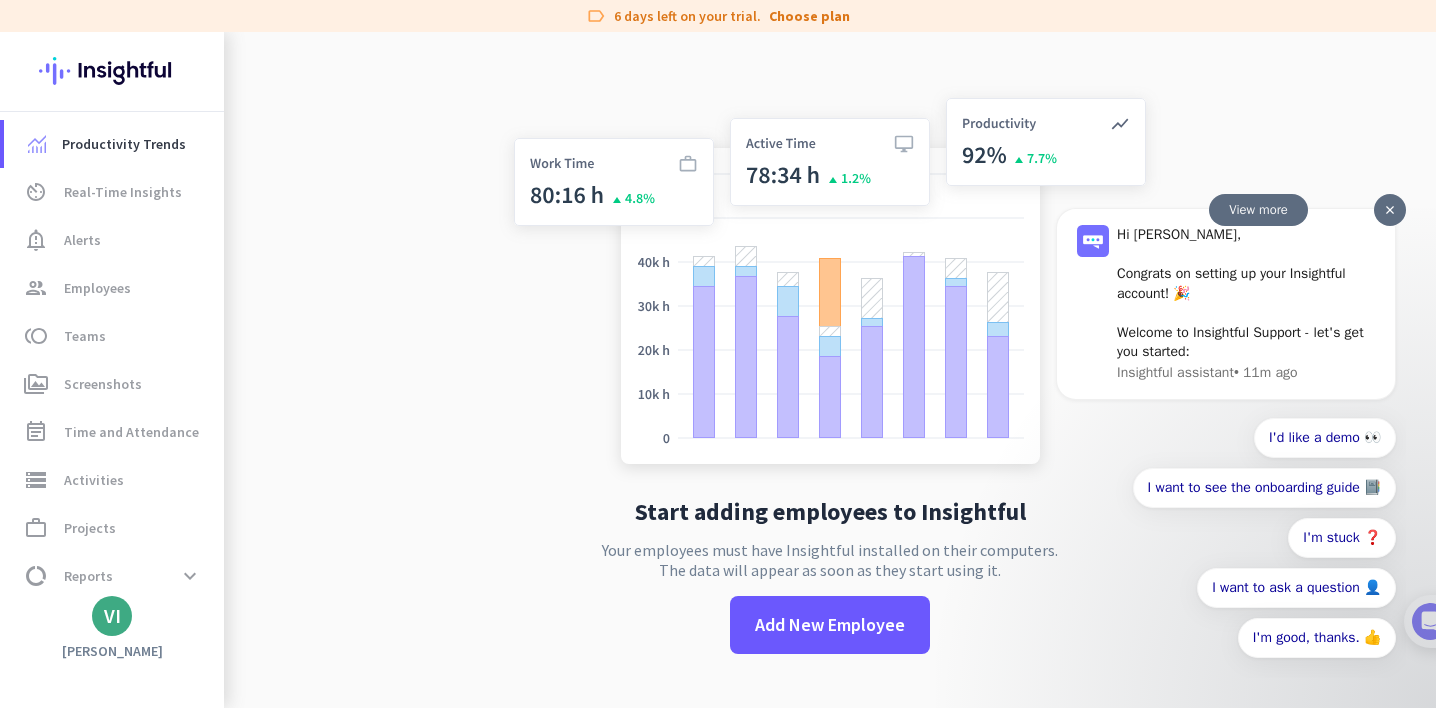 click at bounding box center (1390, 210) 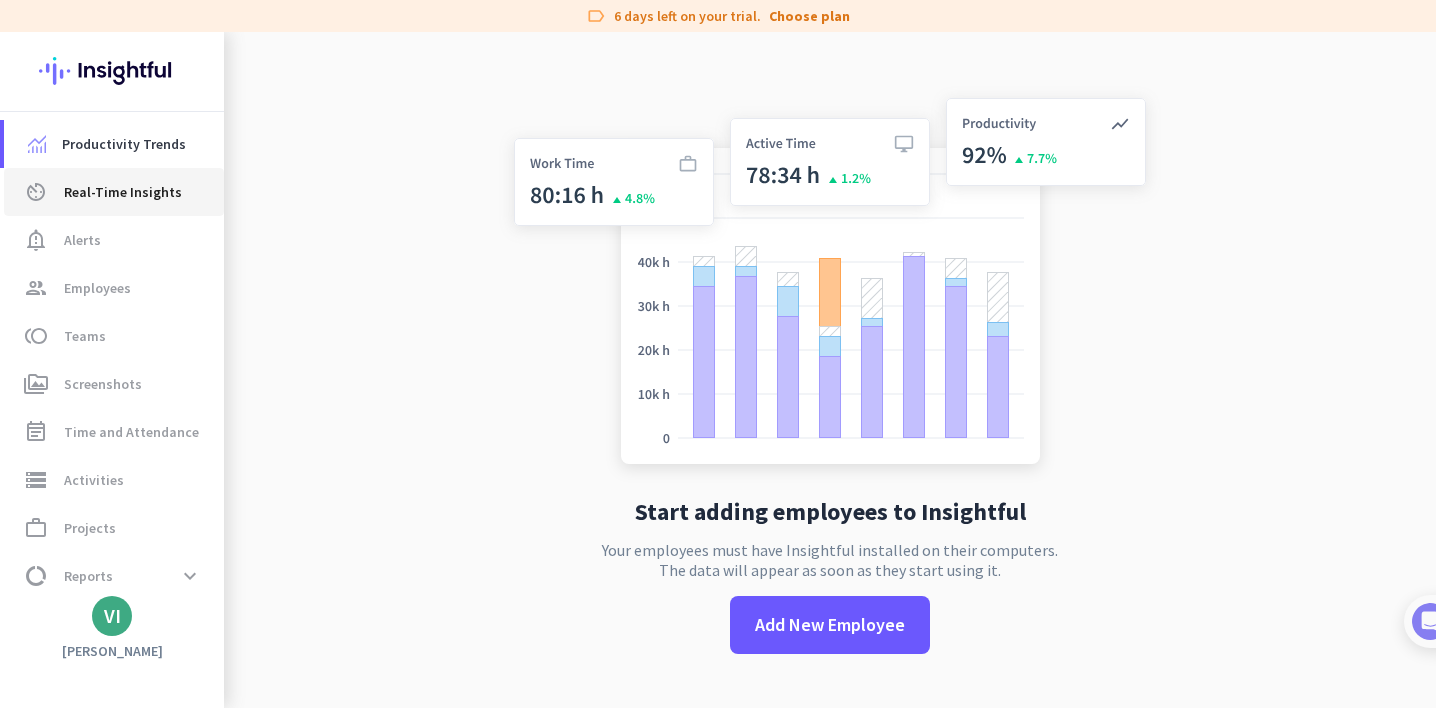 click on "Real-Time Insights" 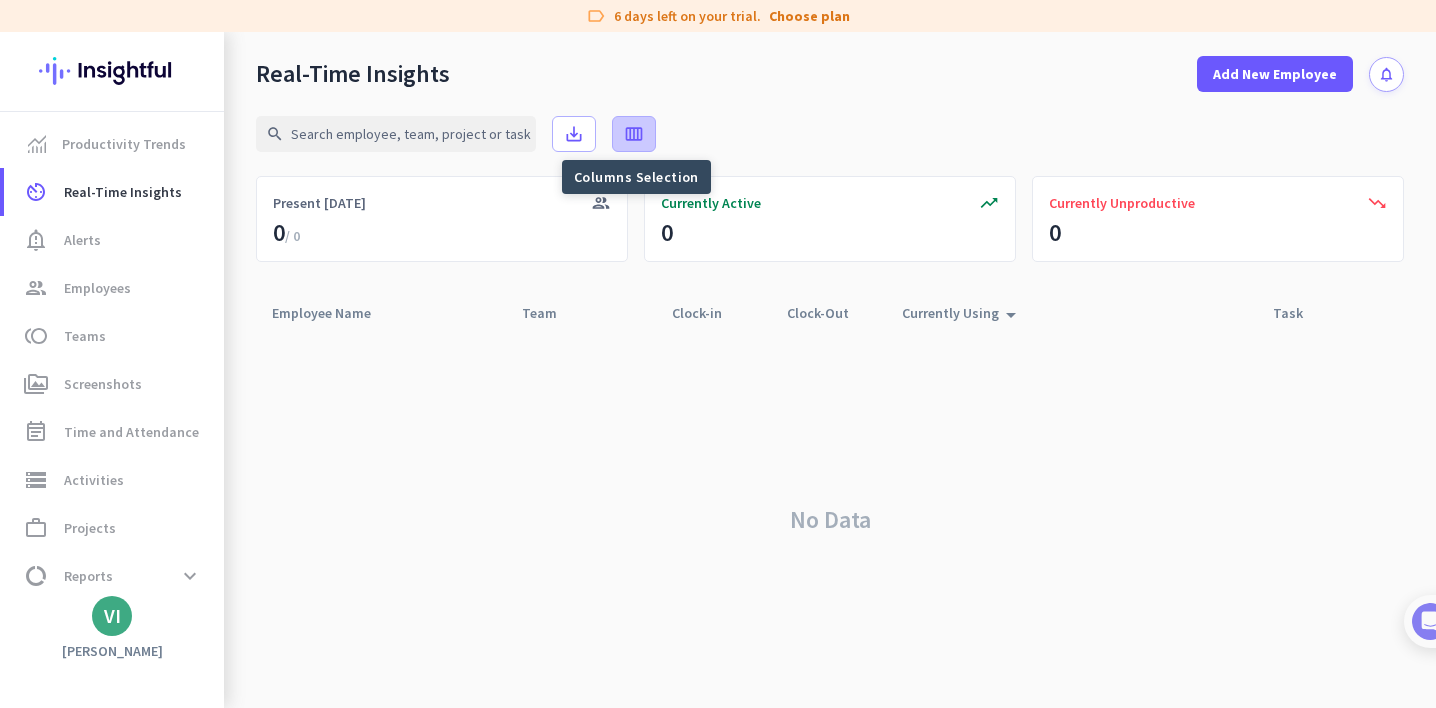 click on "calendar_view_week" 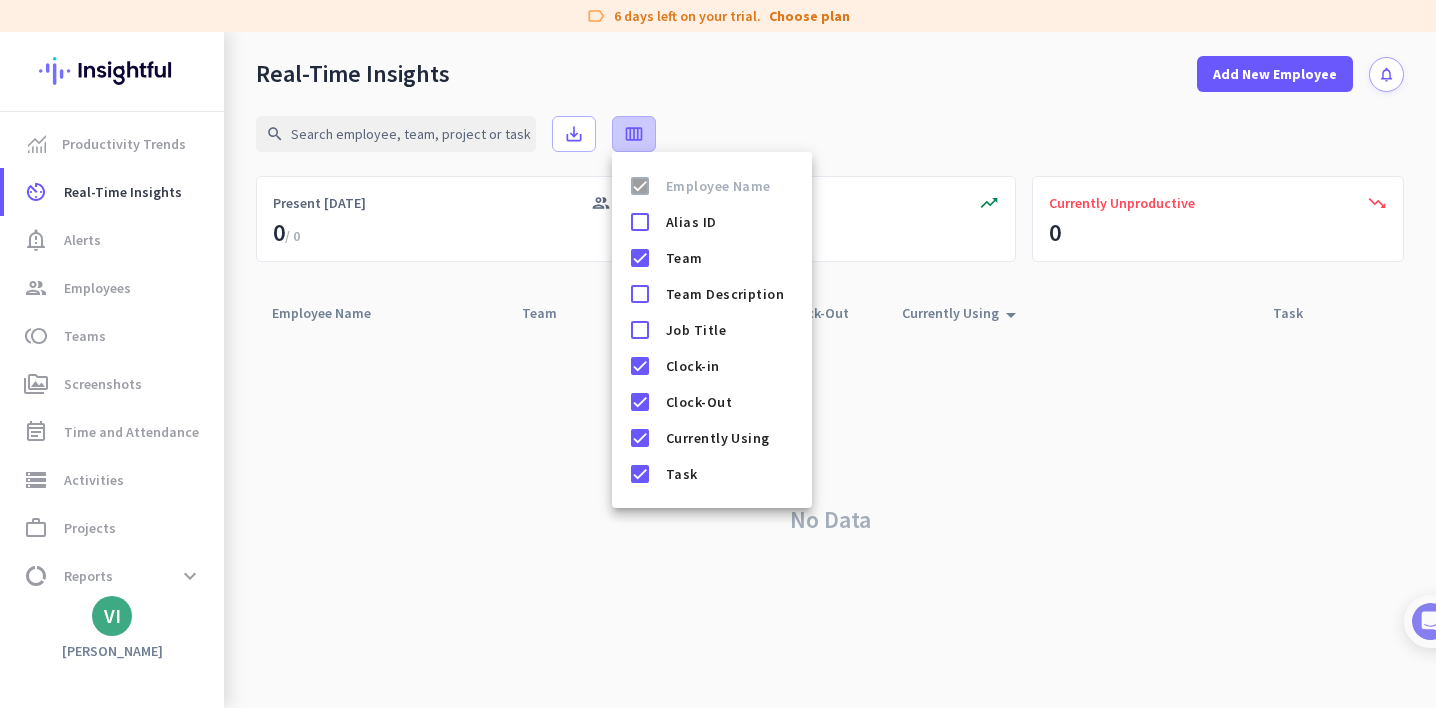click at bounding box center (718, 354) 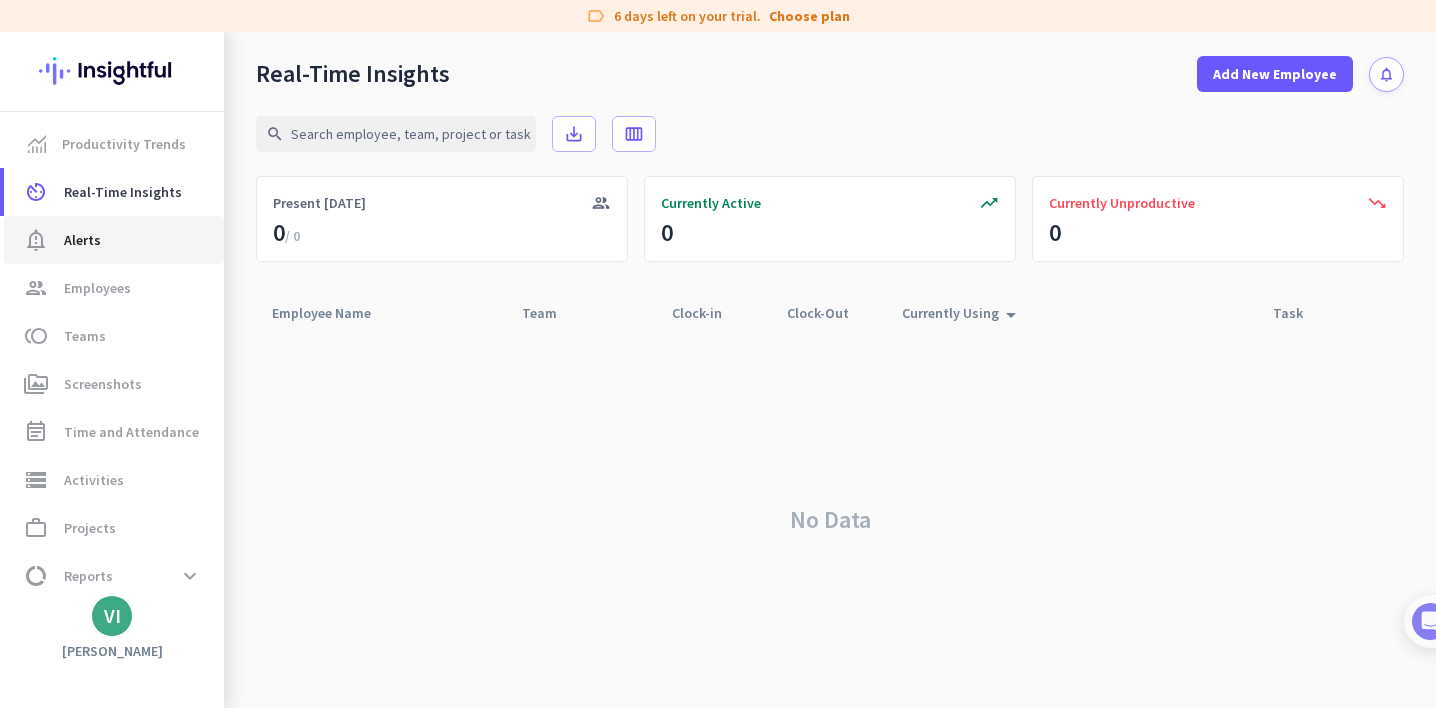 click on "Alerts" 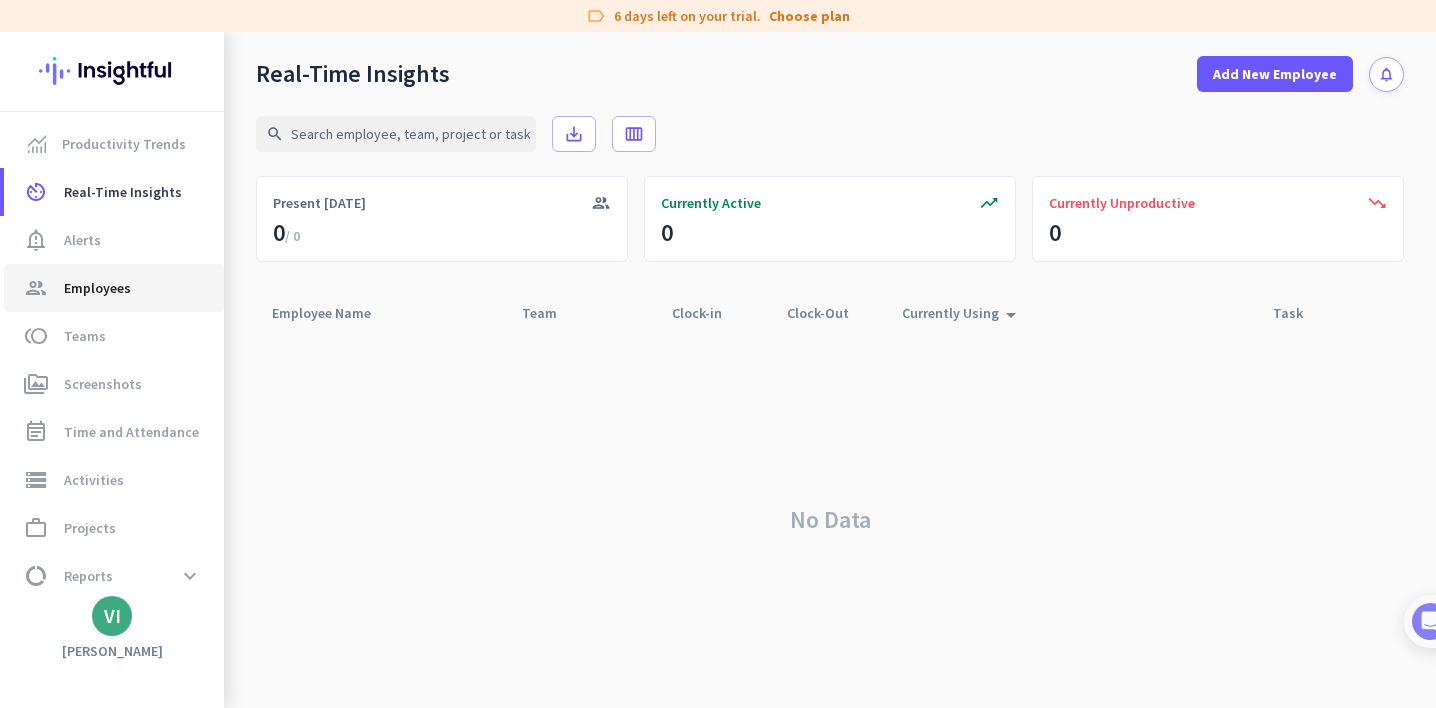 click on "Employees" 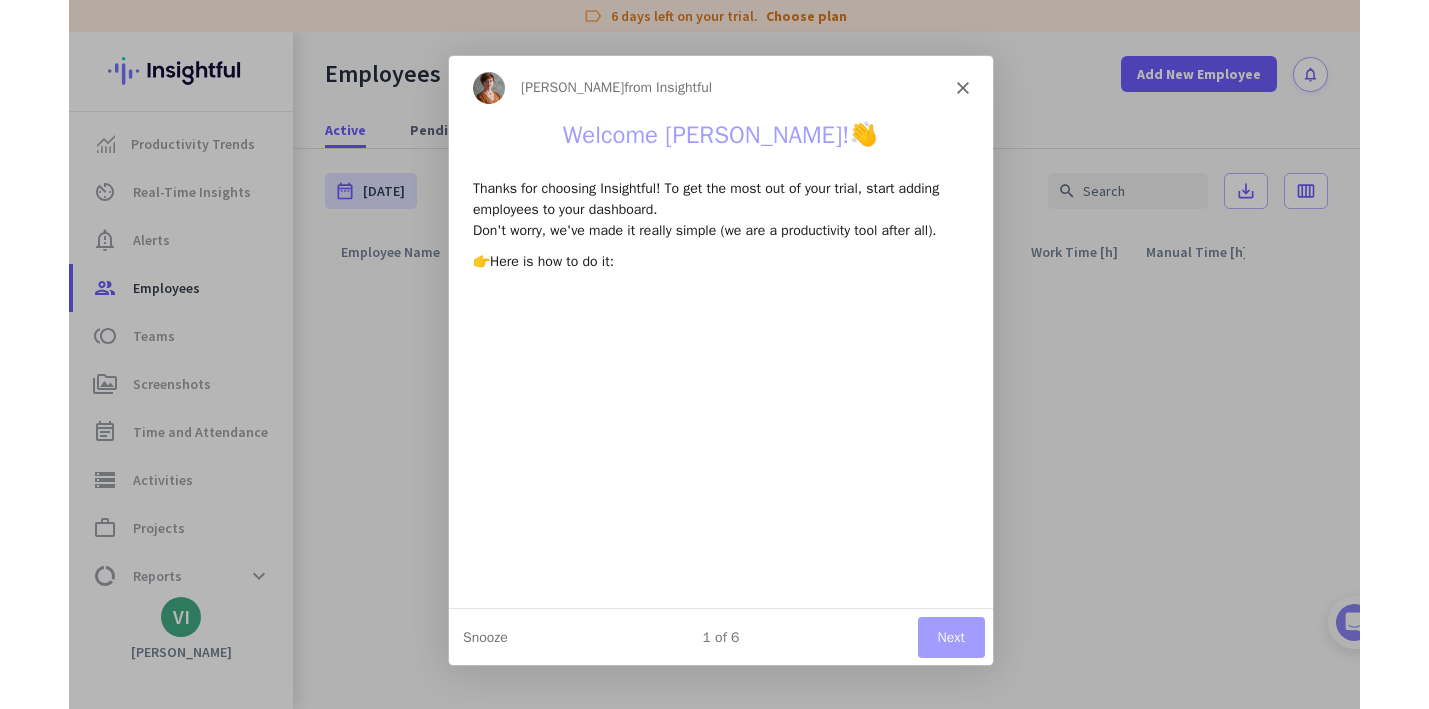 scroll, scrollTop: 0, scrollLeft: 0, axis: both 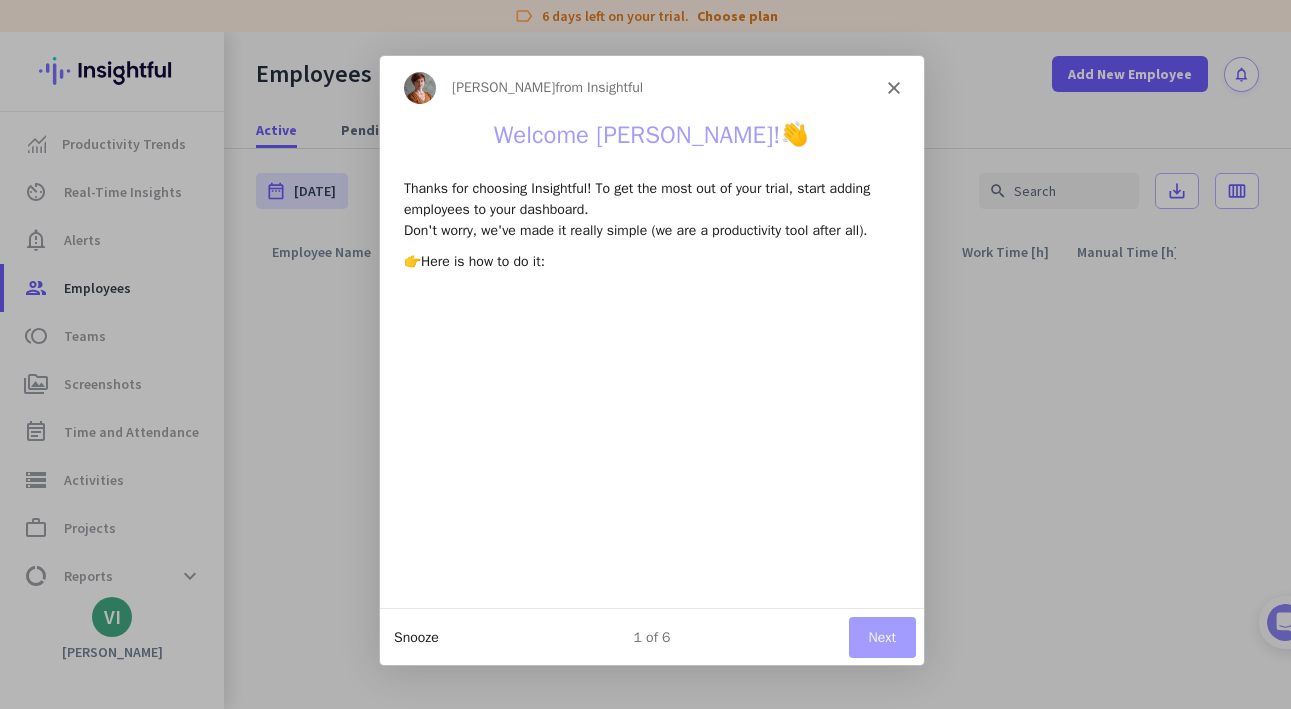 click on "Snooze" at bounding box center [414, 636] 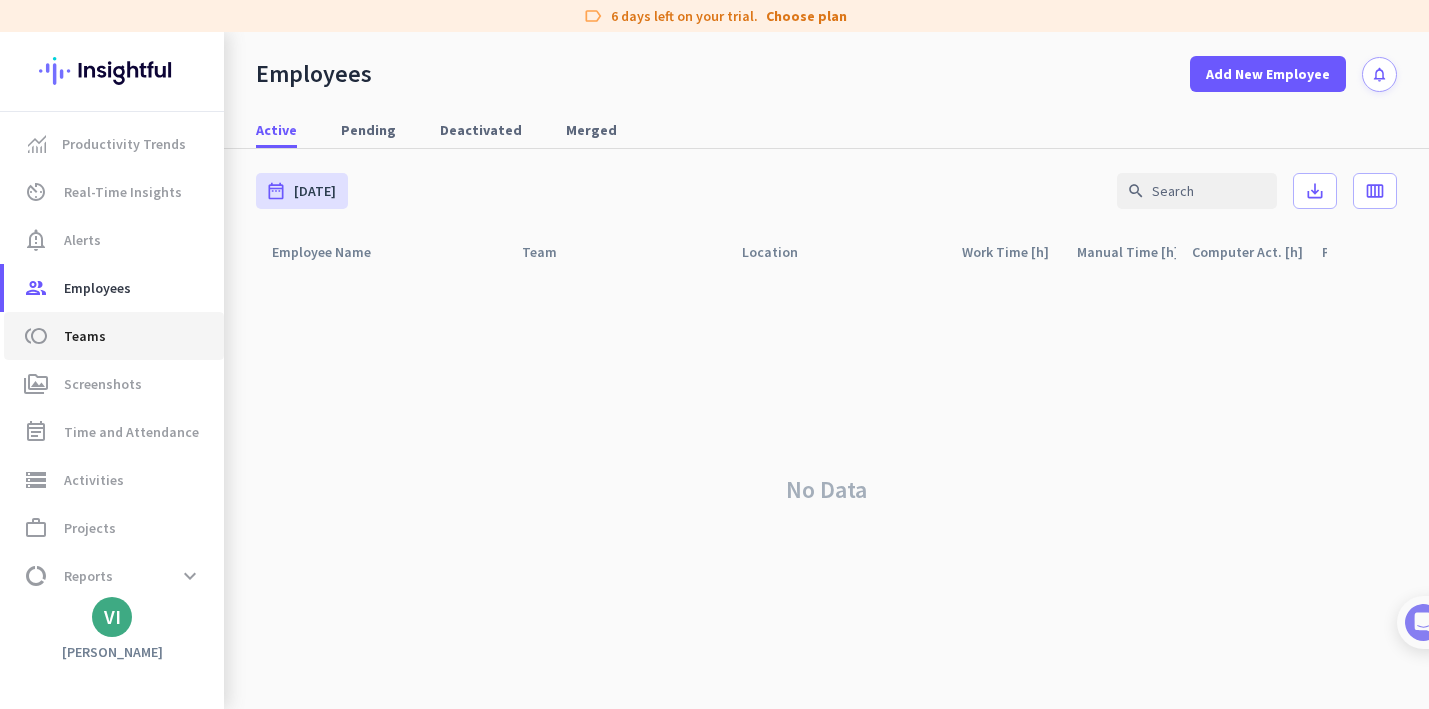 click on "toll  Teams" 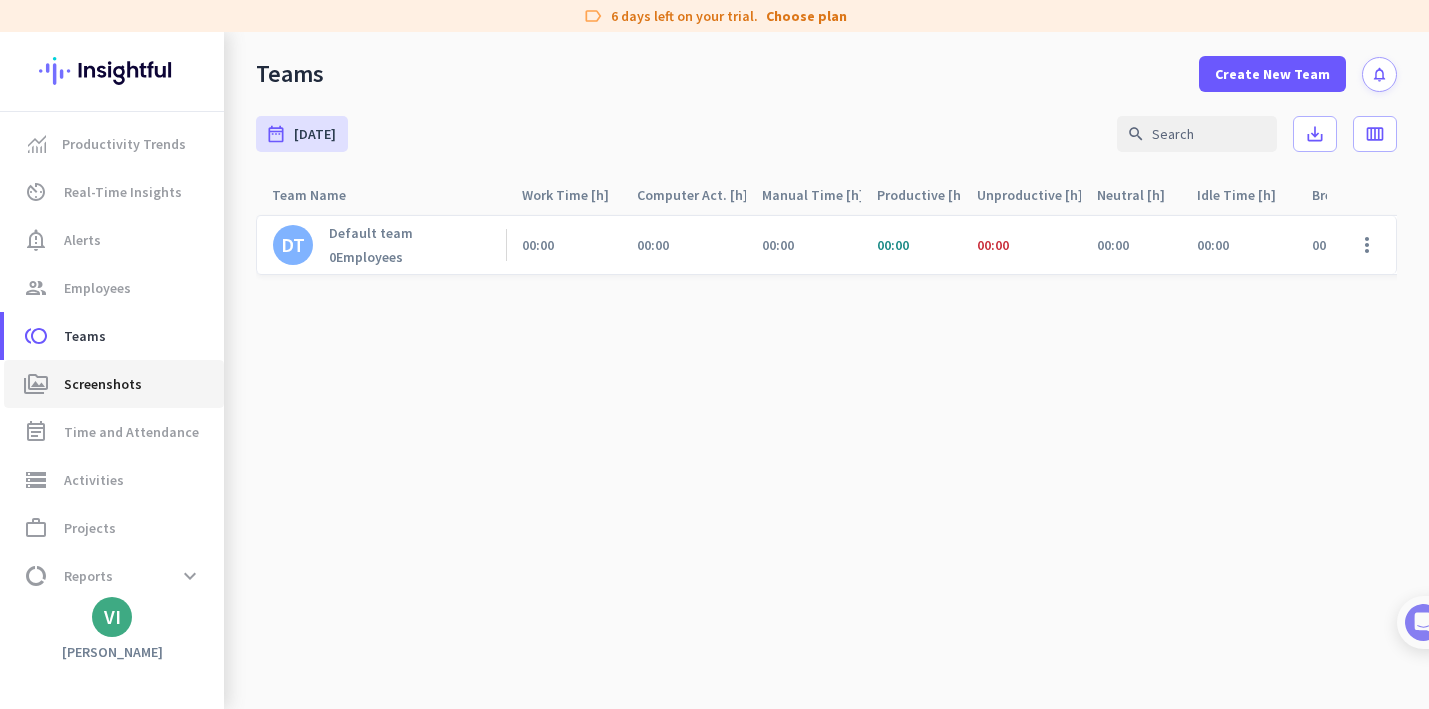 click on "Screenshots" 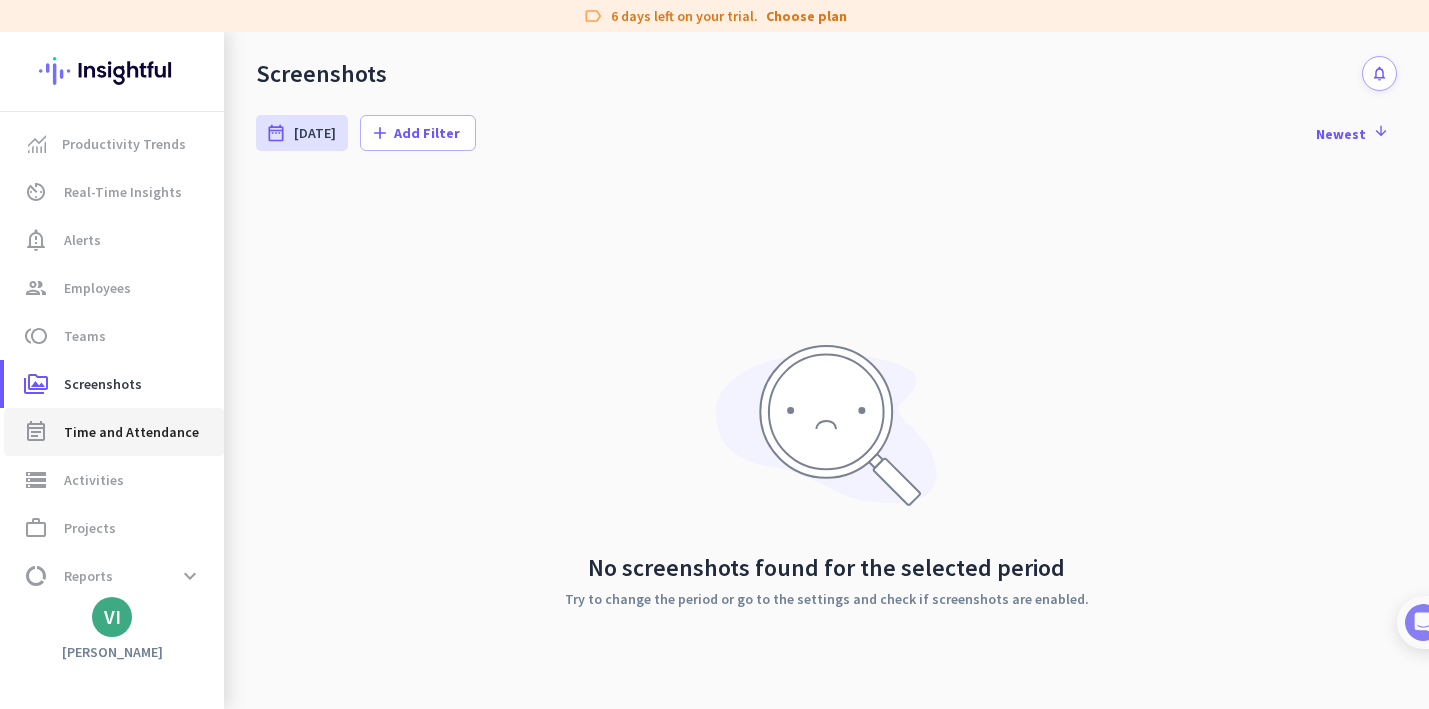 click on "Time and Attendance" 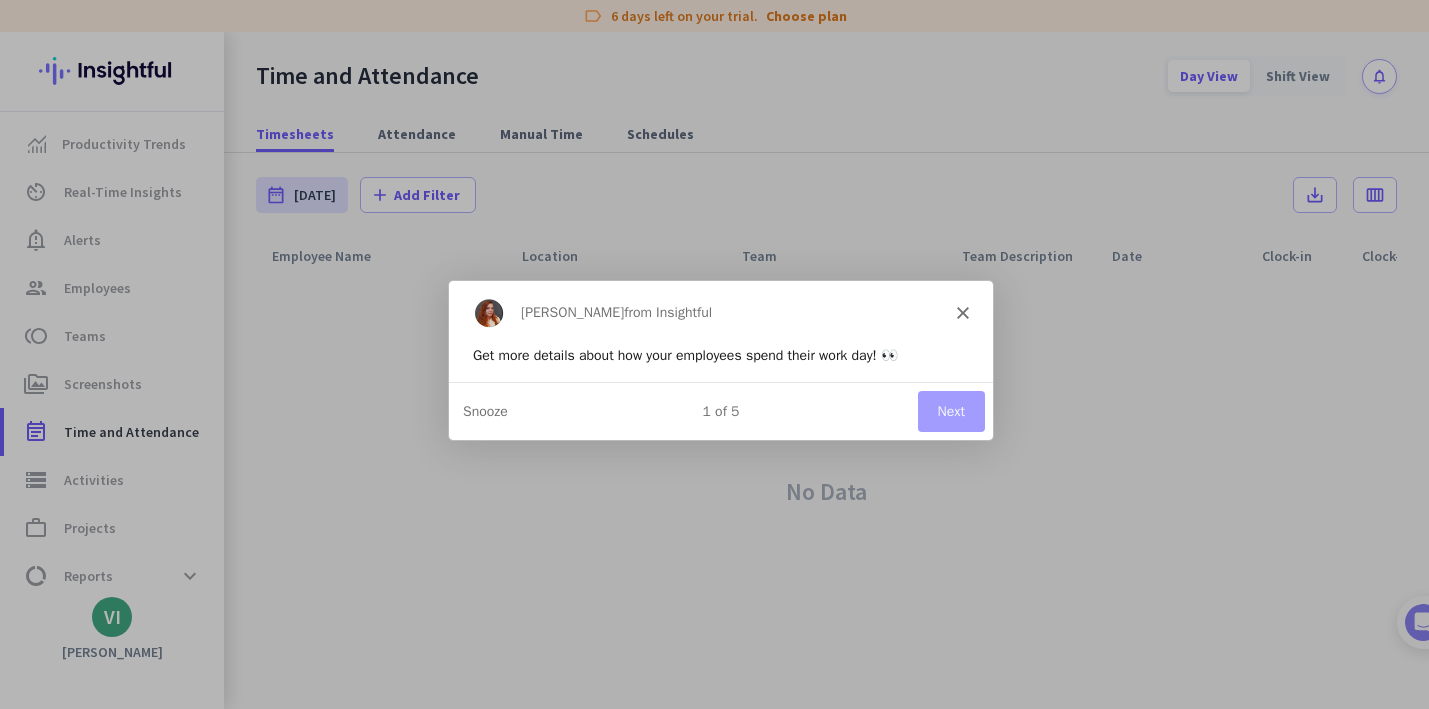 scroll, scrollTop: 0, scrollLeft: 0, axis: both 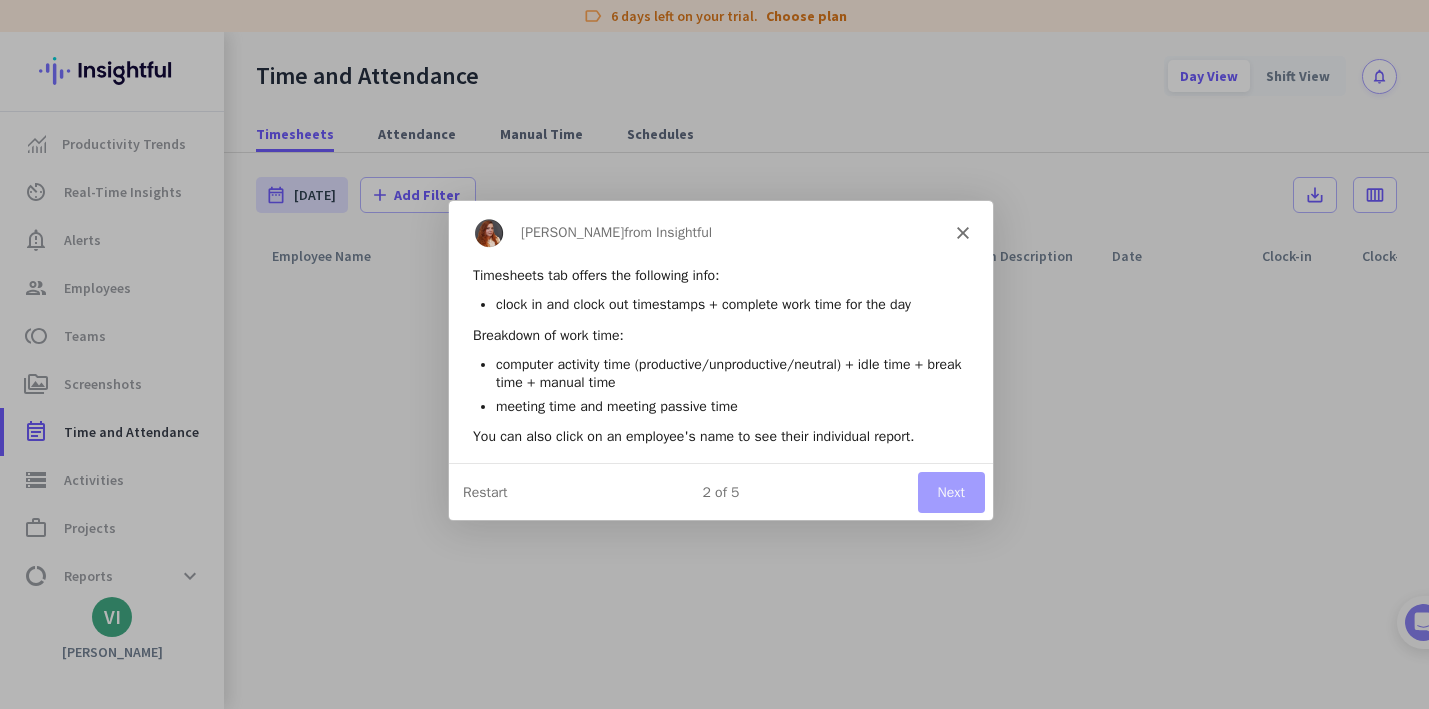 click on "Next" at bounding box center (949, 490) 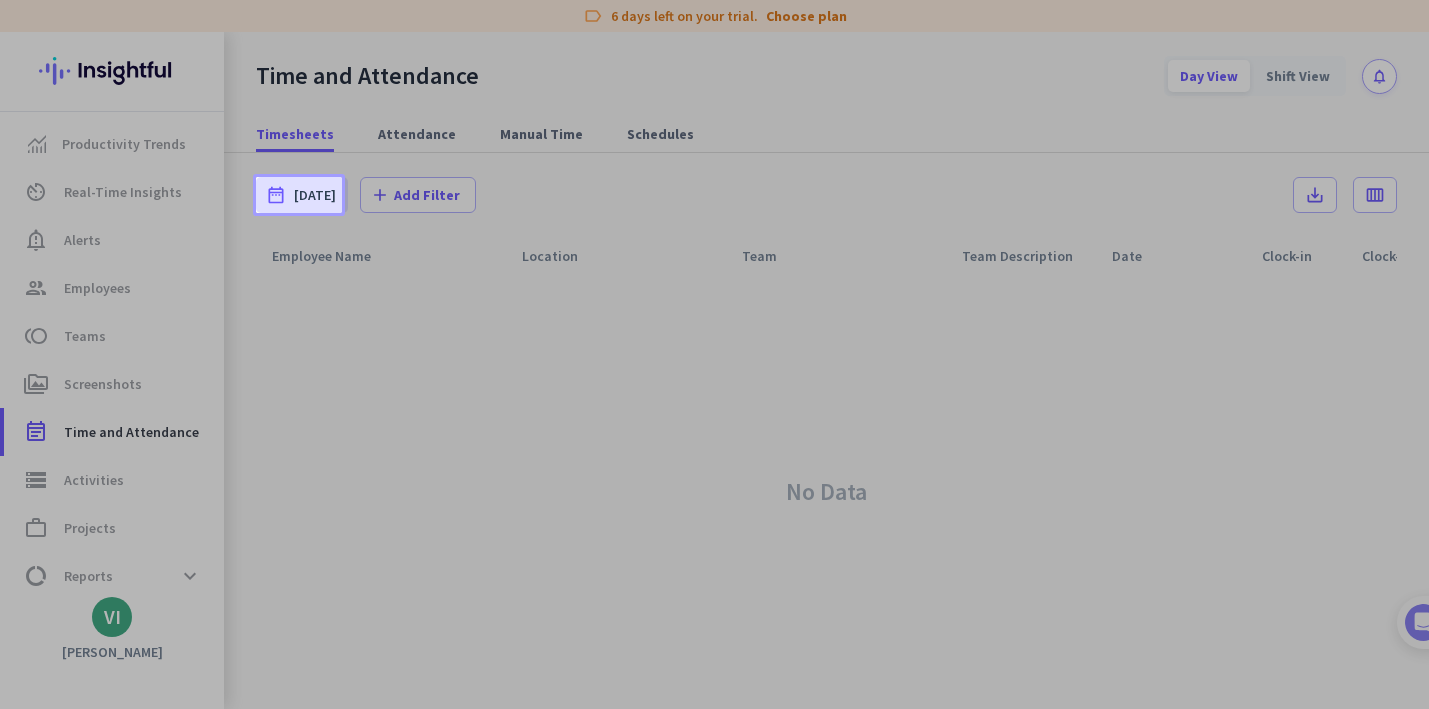 scroll, scrollTop: 0, scrollLeft: 0, axis: both 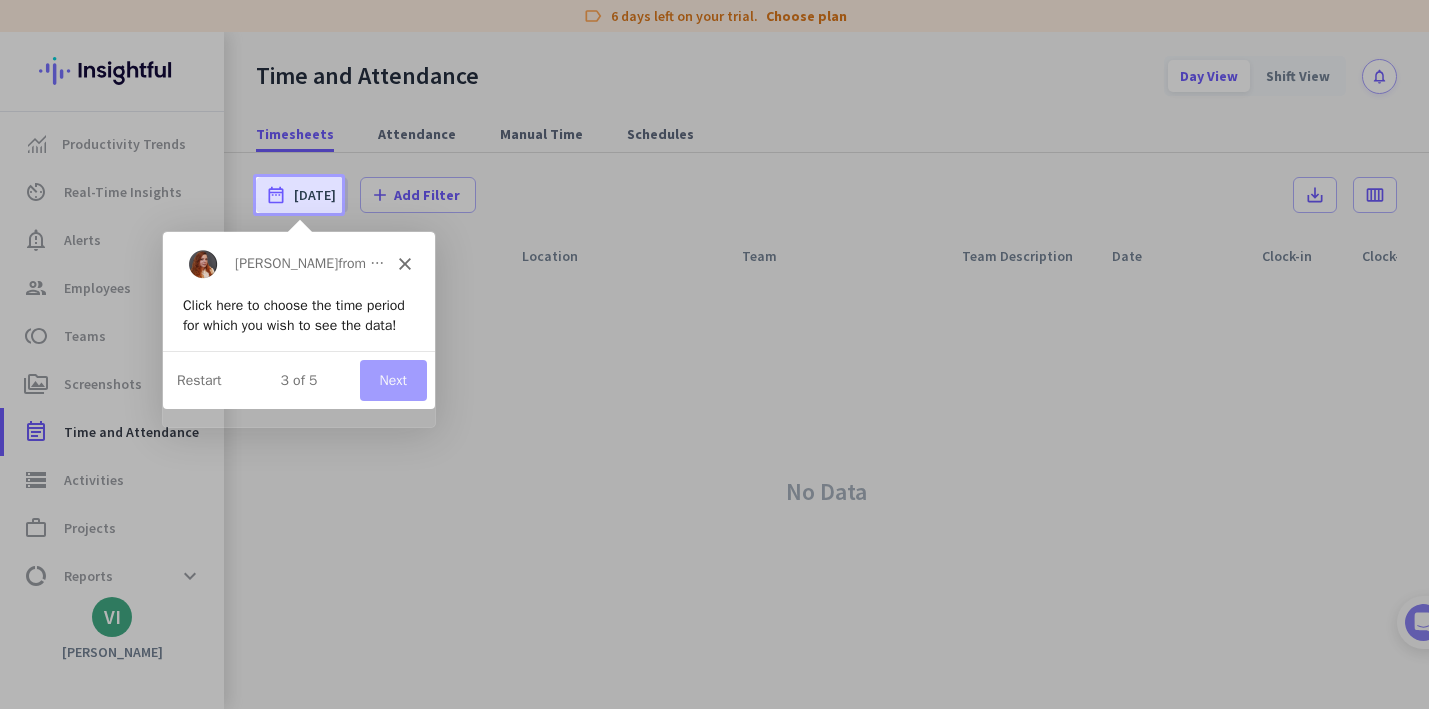 click on "Next" at bounding box center (392, 379) 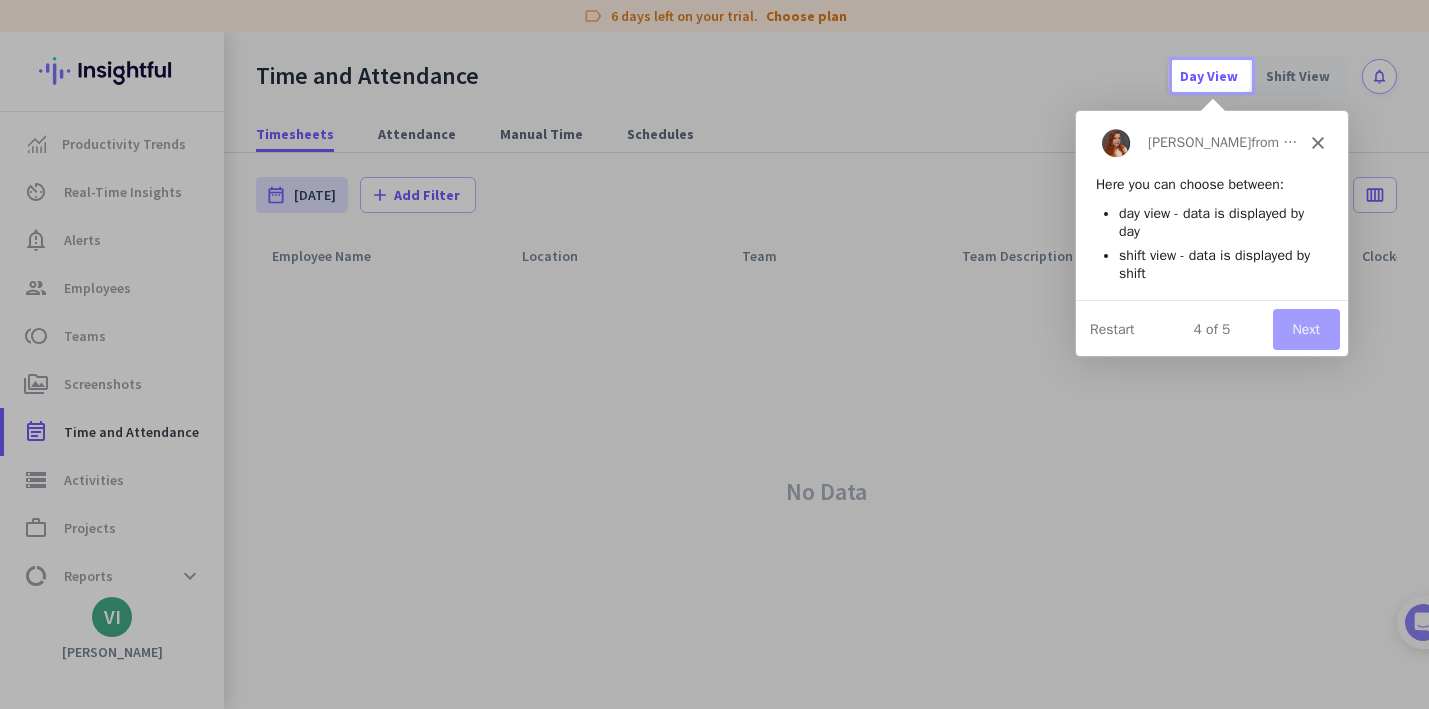 scroll, scrollTop: 0, scrollLeft: 0, axis: both 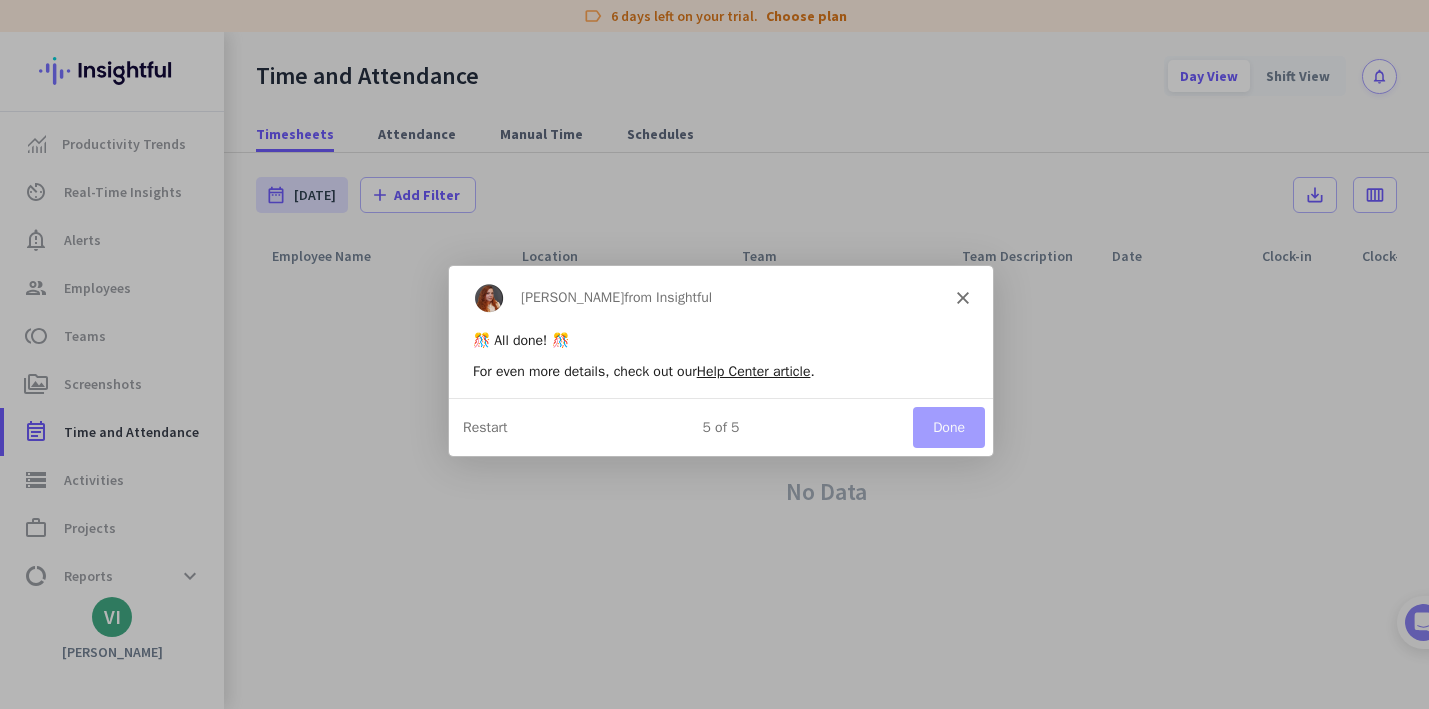 click on "Done" at bounding box center [947, 425] 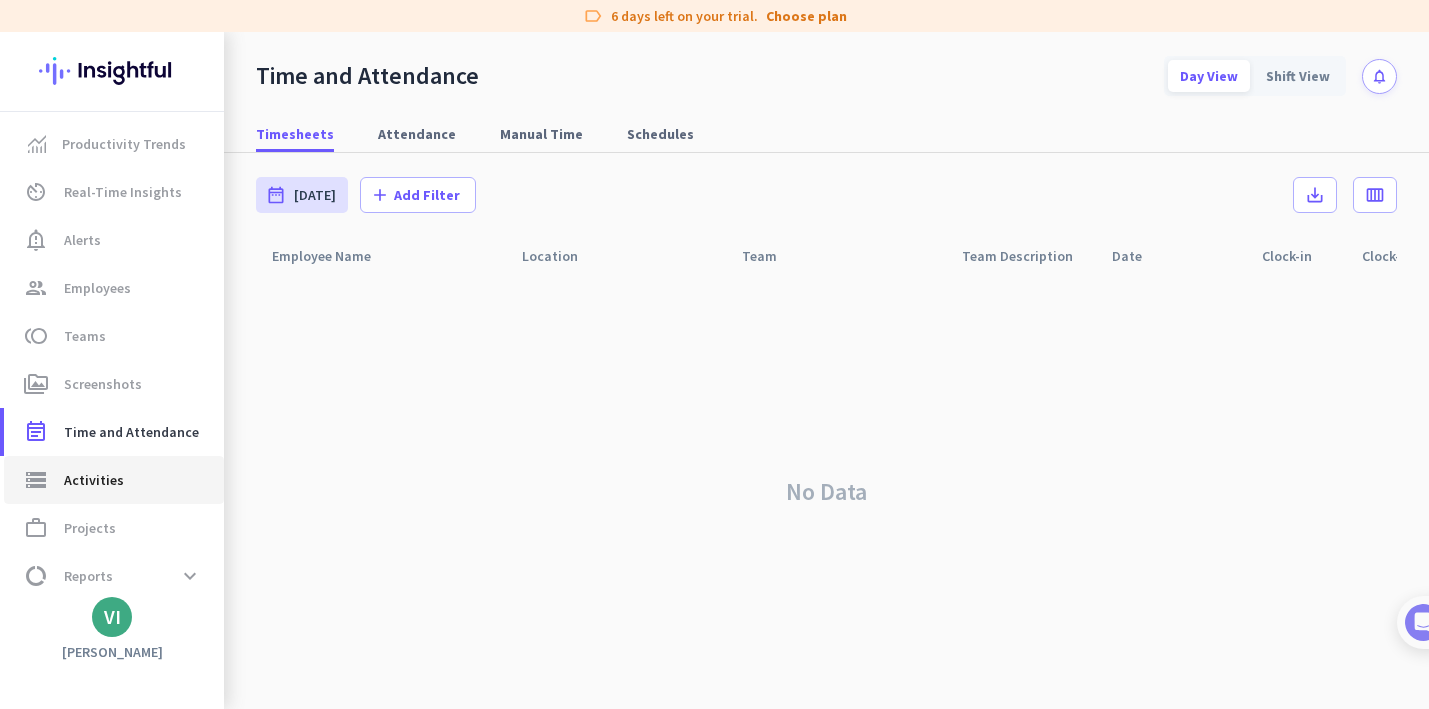 click on "Activities" 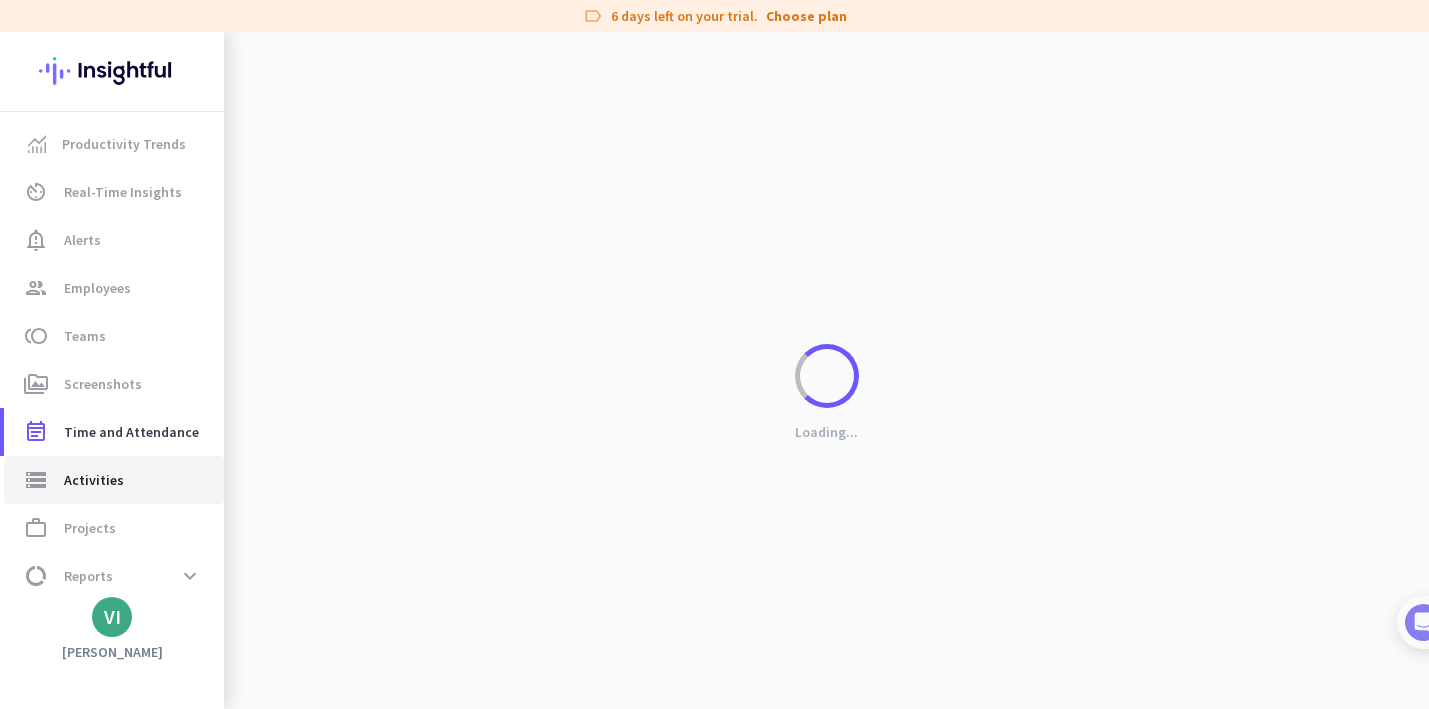 click on "Activities" 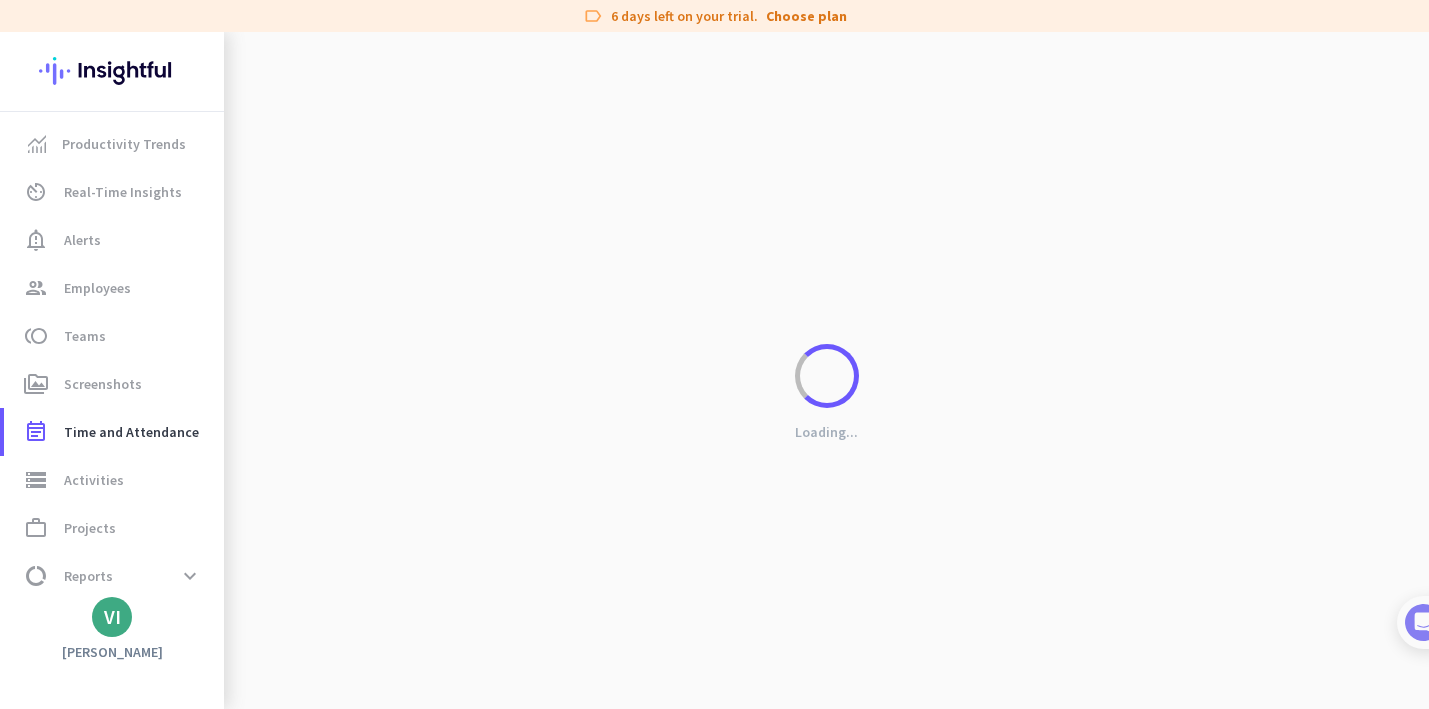 type on "[DATE]" 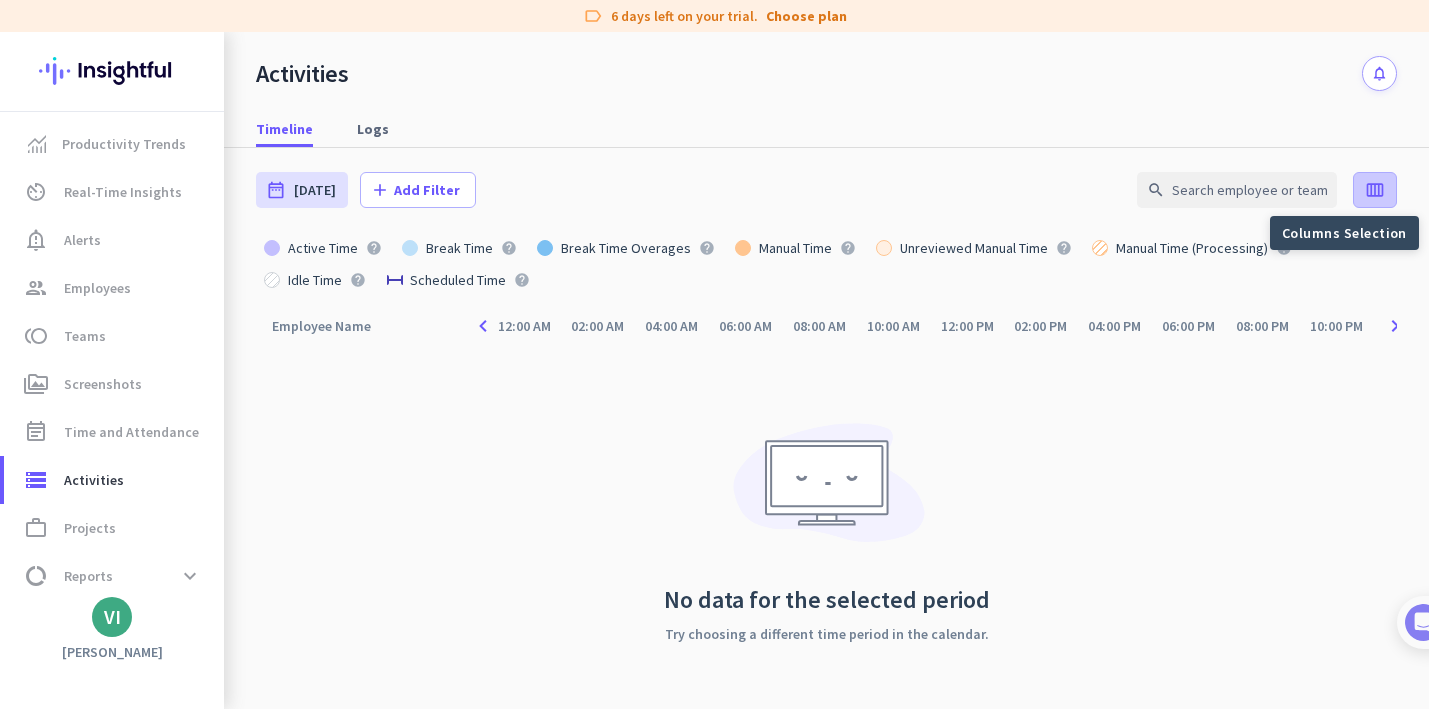 click on "calendar_view_week" 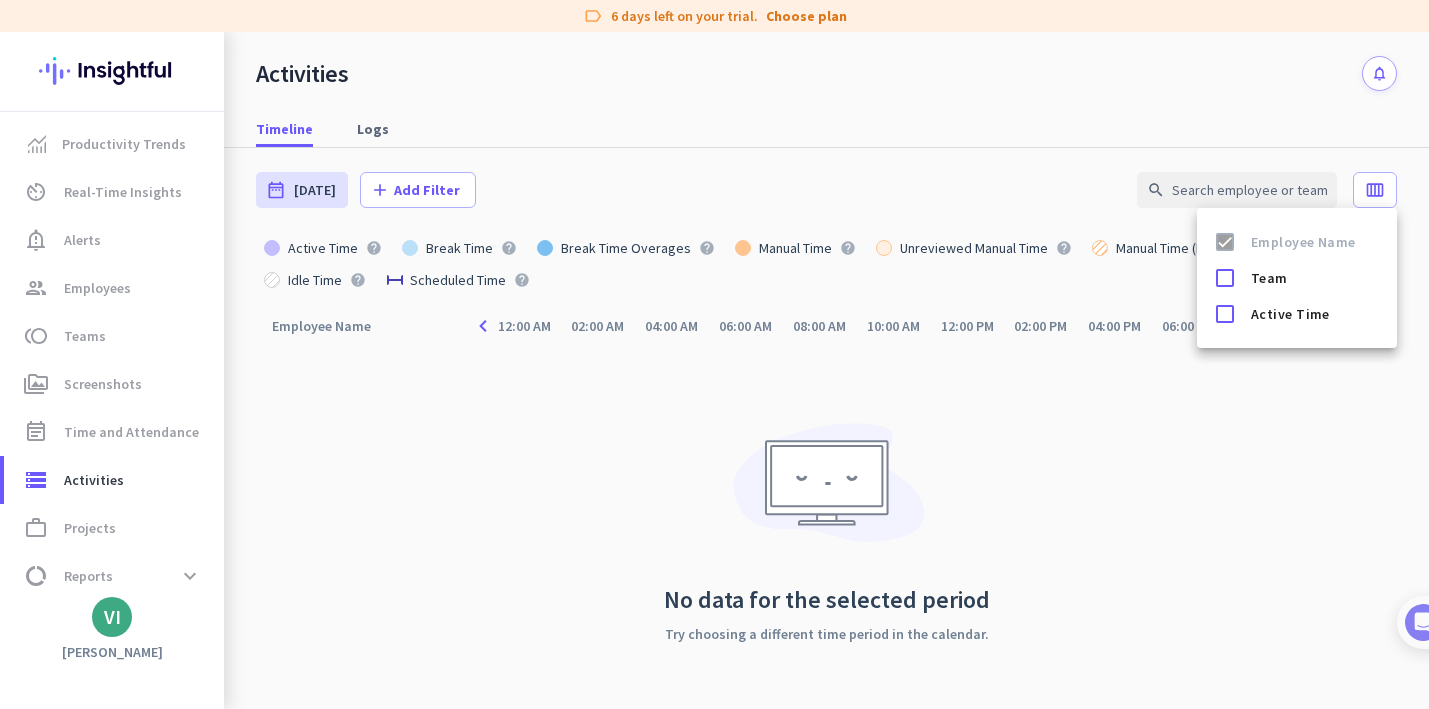 click at bounding box center [714, 354] 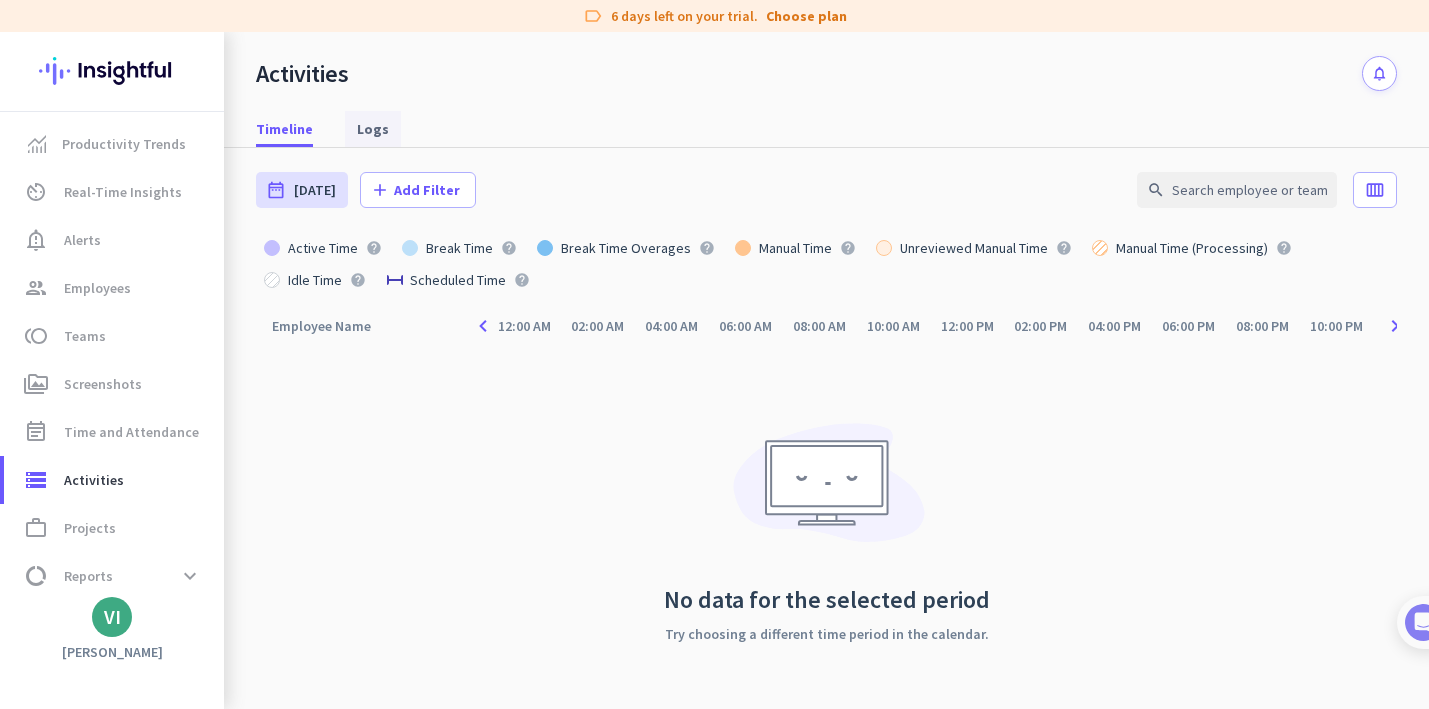 click on "Logs" at bounding box center (373, 129) 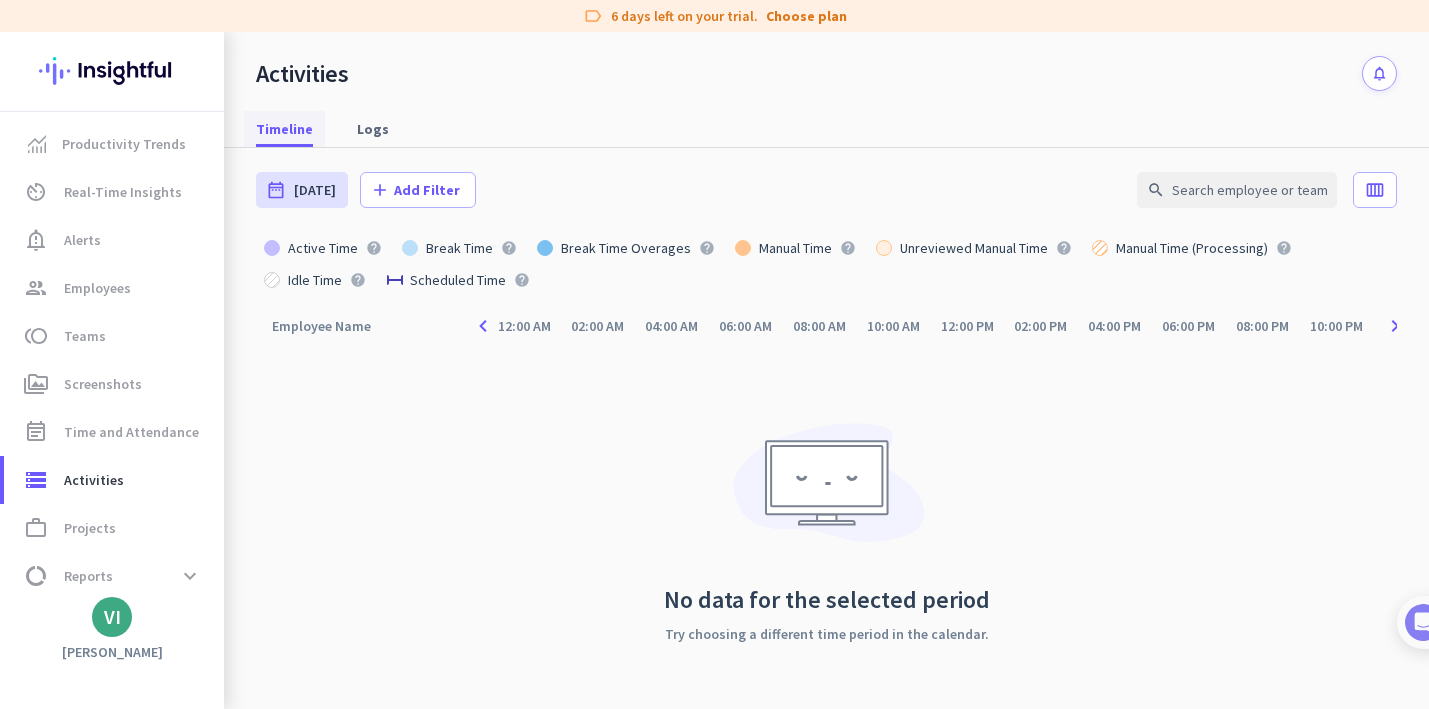 type on "[DATE] - [DATE]" 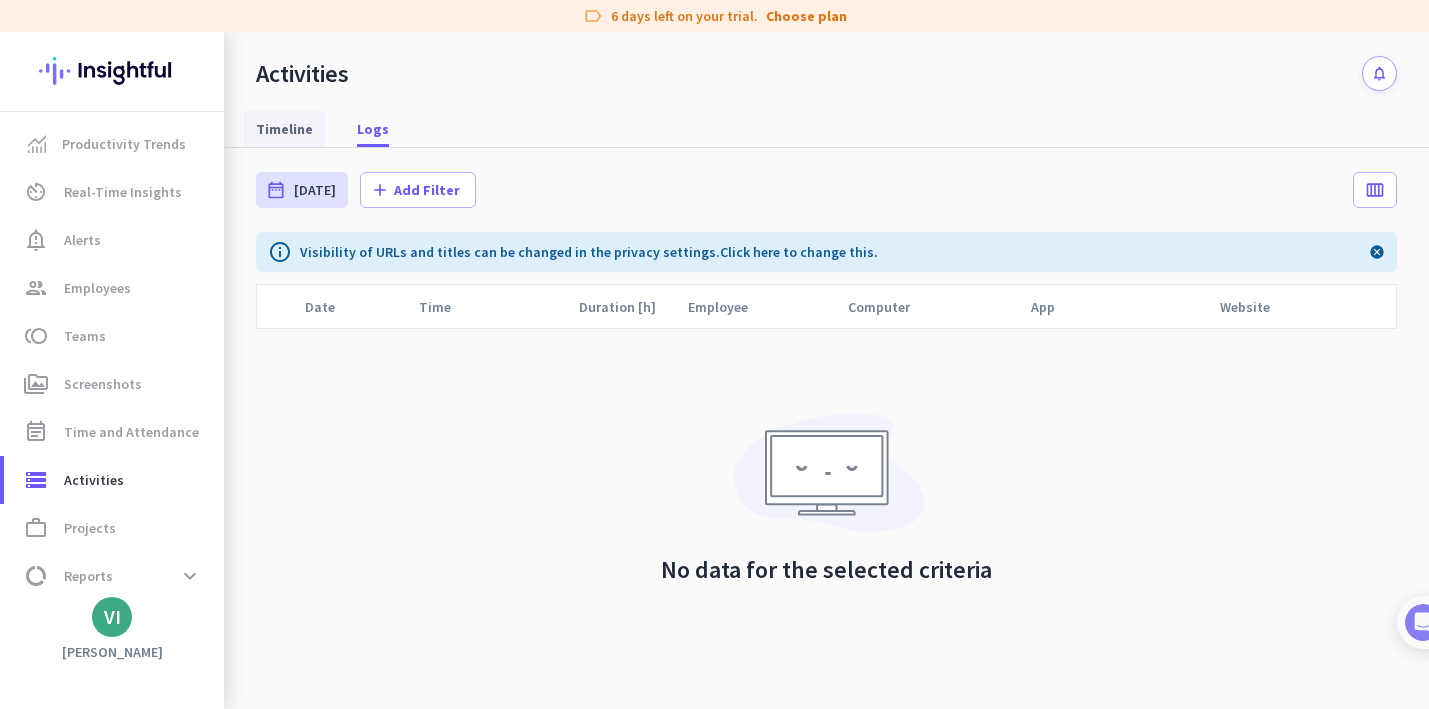 click on "Timeline" at bounding box center (284, 129) 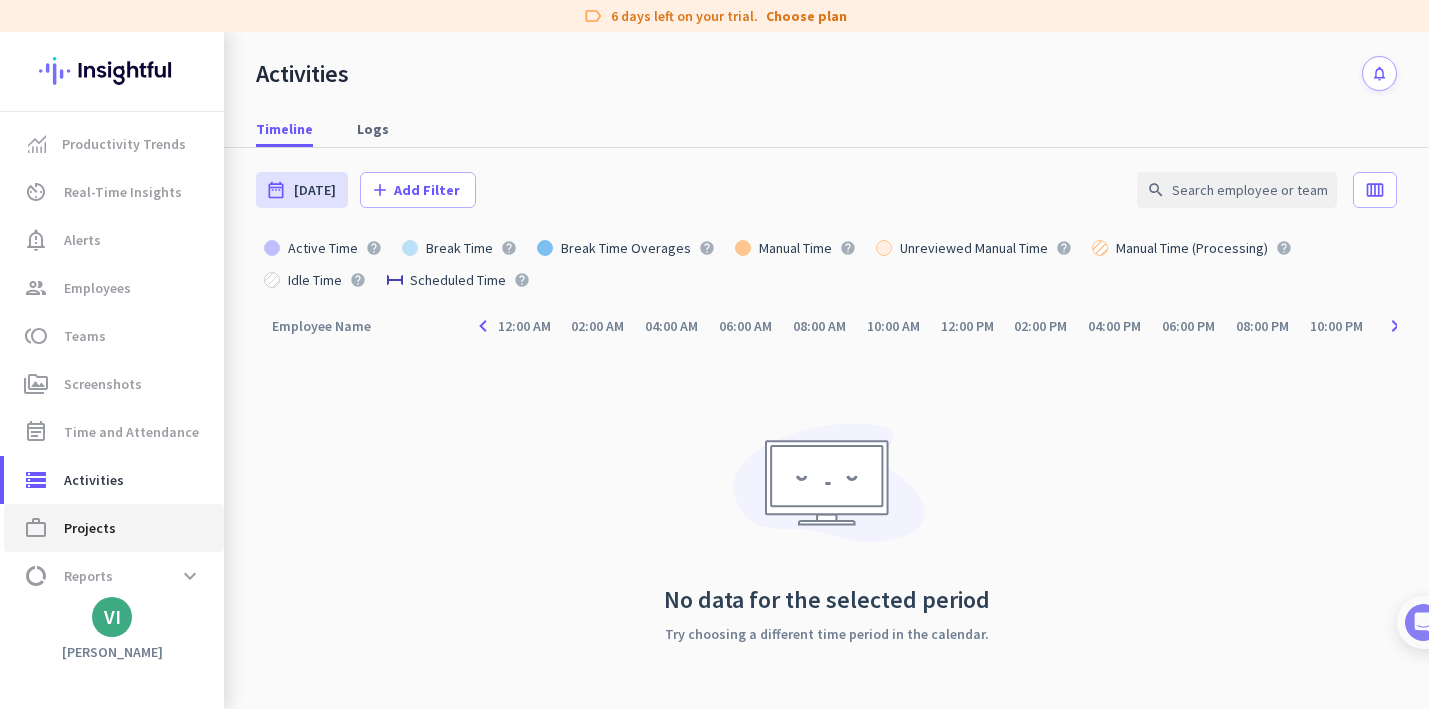 click on "Projects" 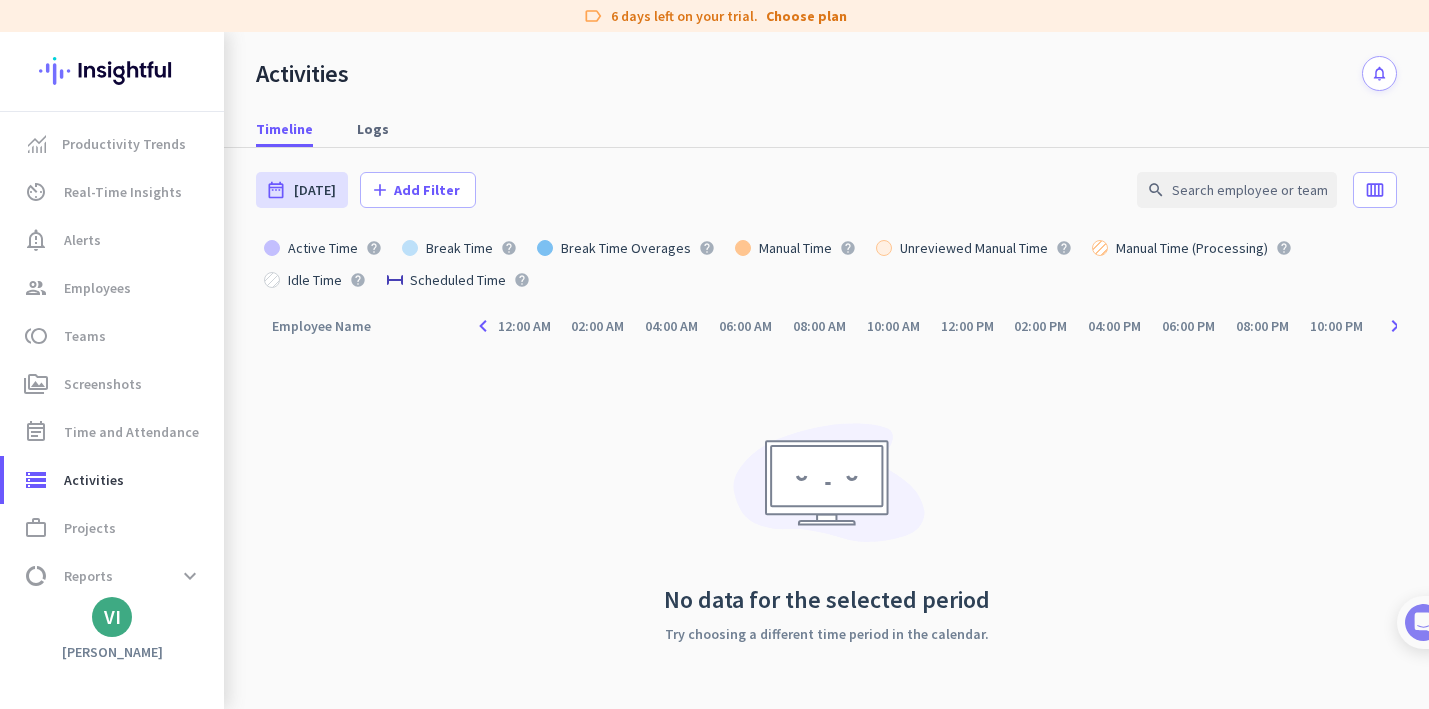 type on "[DATE] - [DATE]" 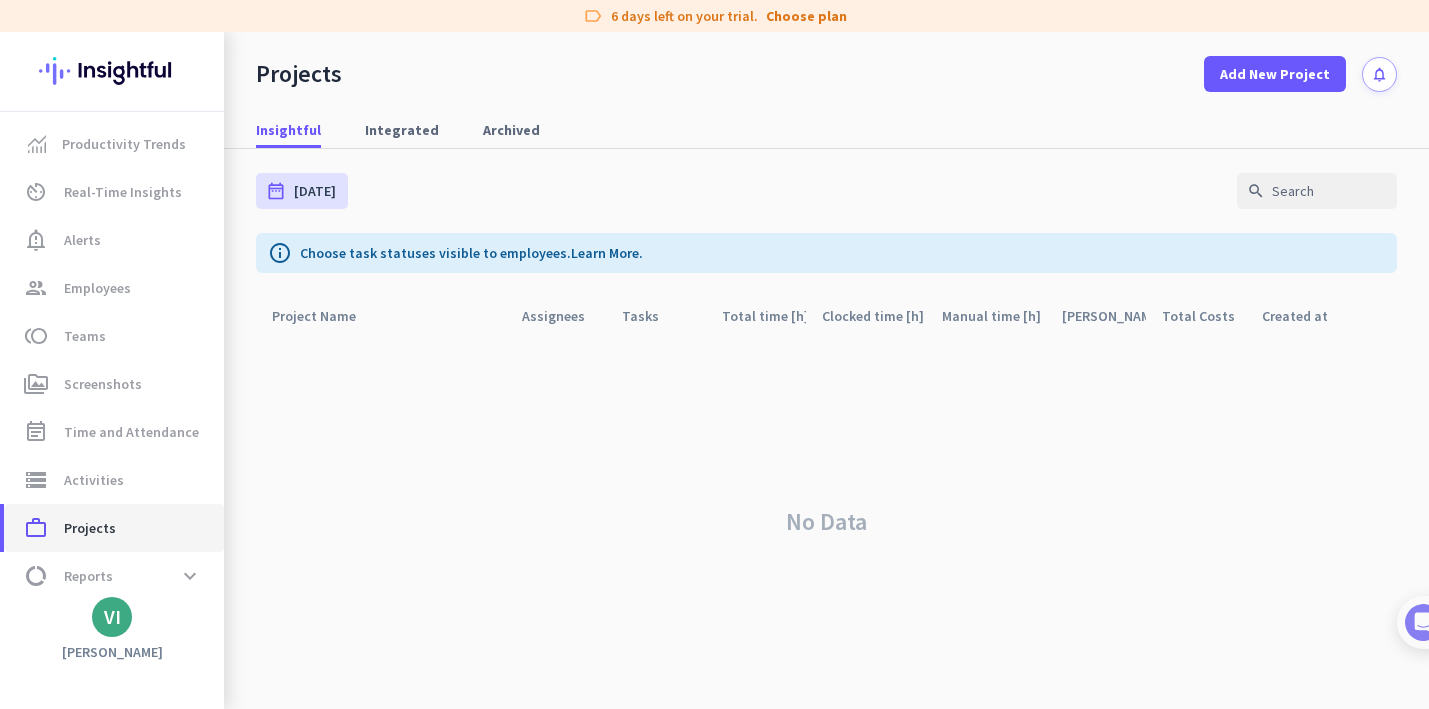 click on "Projects" 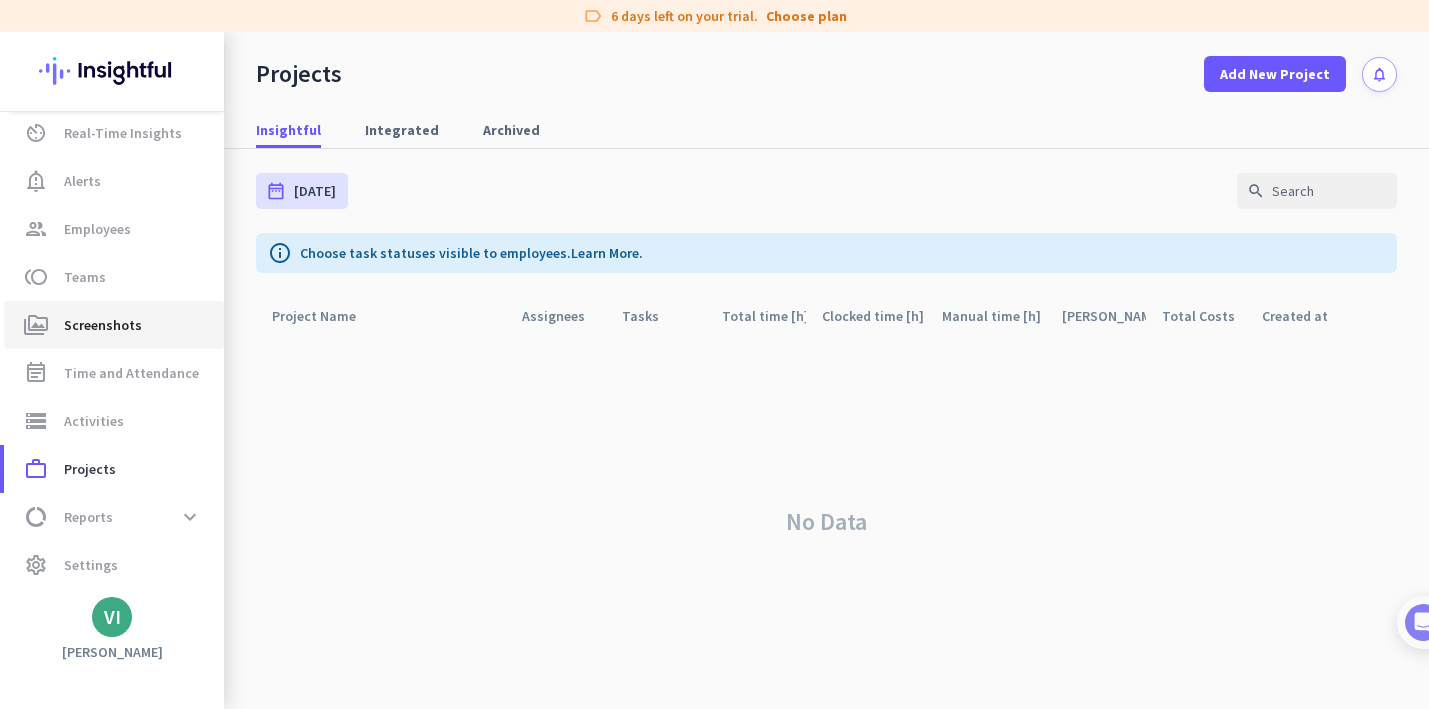 scroll, scrollTop: 59, scrollLeft: 0, axis: vertical 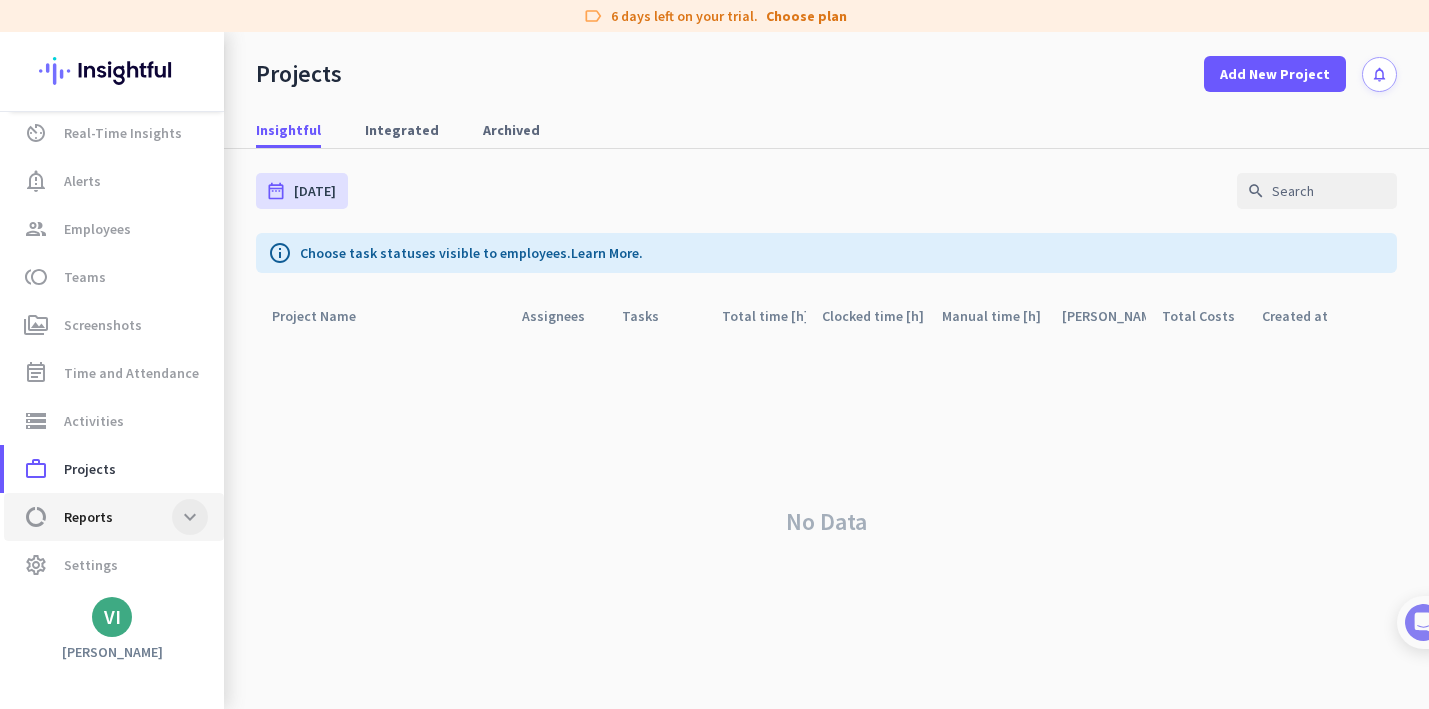 click 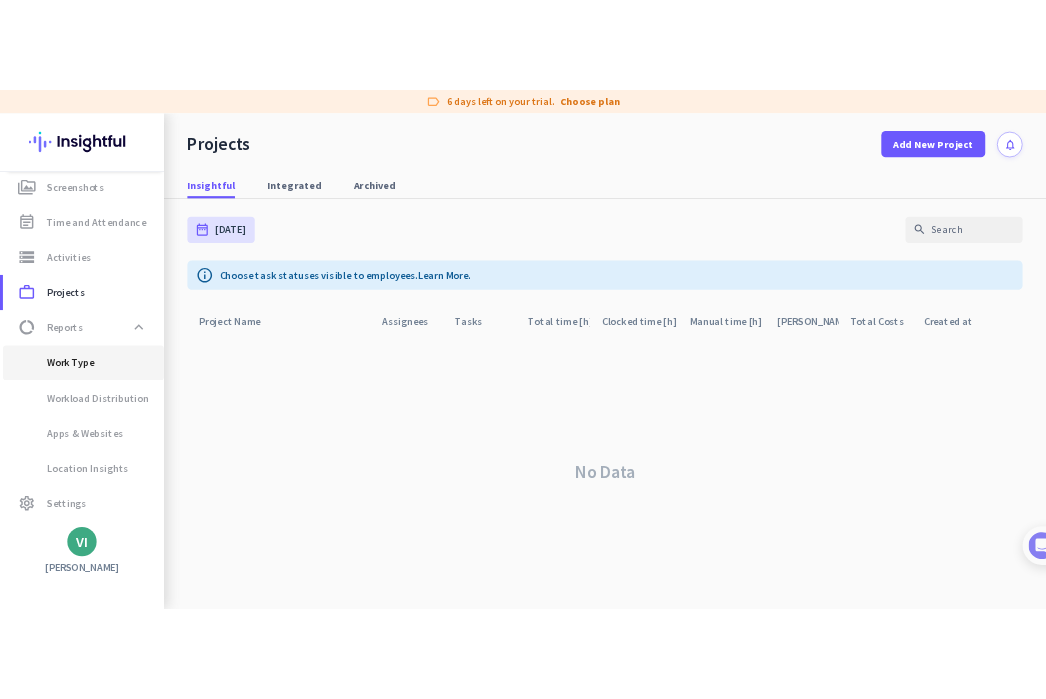 scroll, scrollTop: 251, scrollLeft: 0, axis: vertical 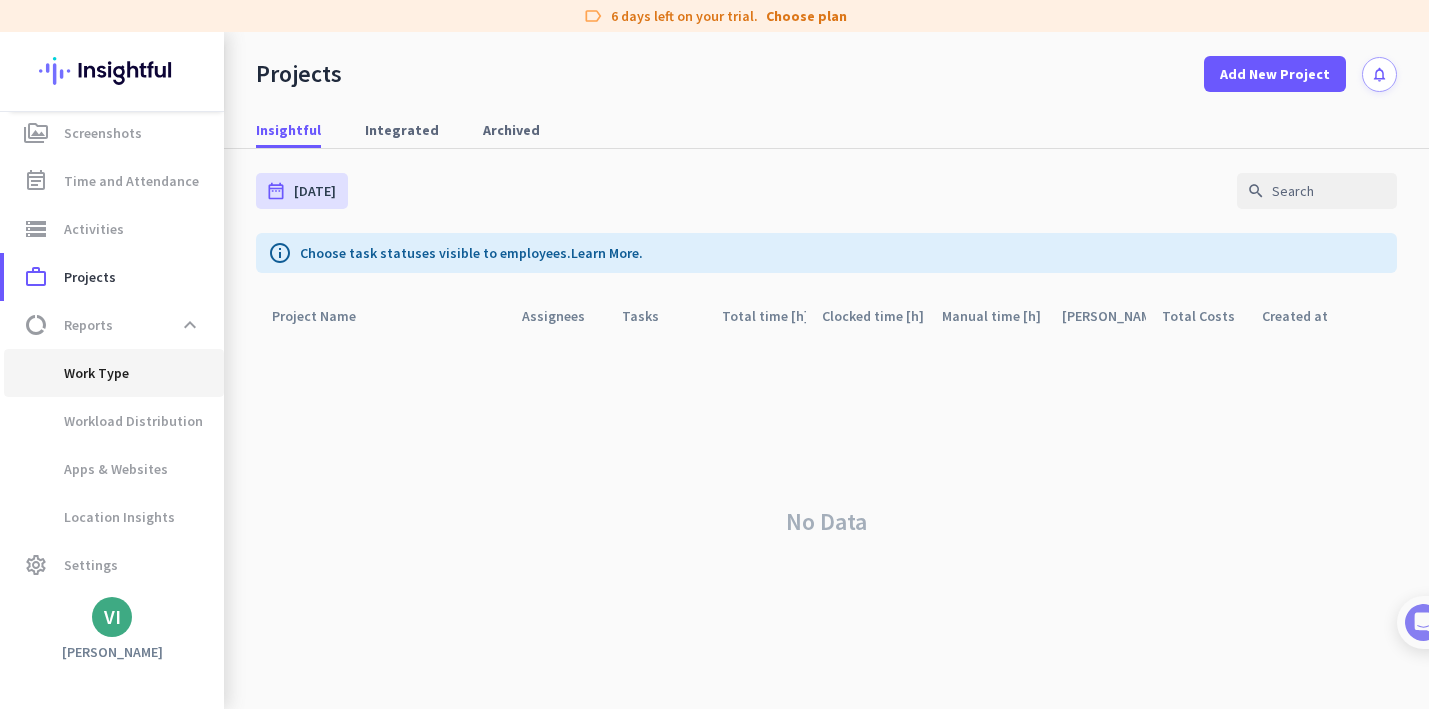 click on "Work Type" 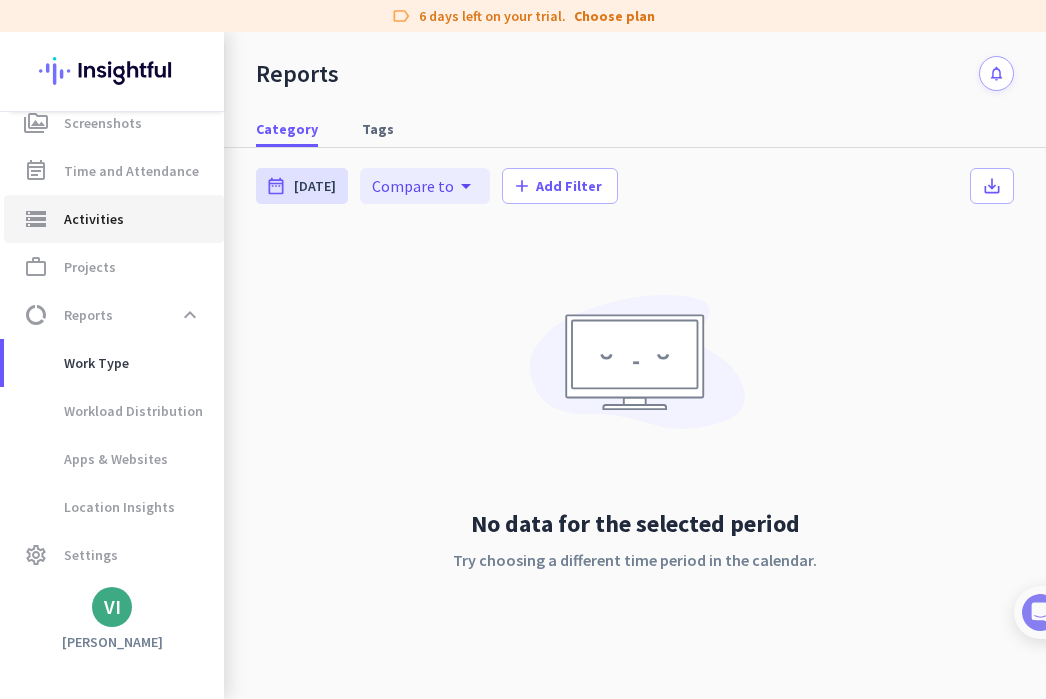 scroll, scrollTop: 261, scrollLeft: 0, axis: vertical 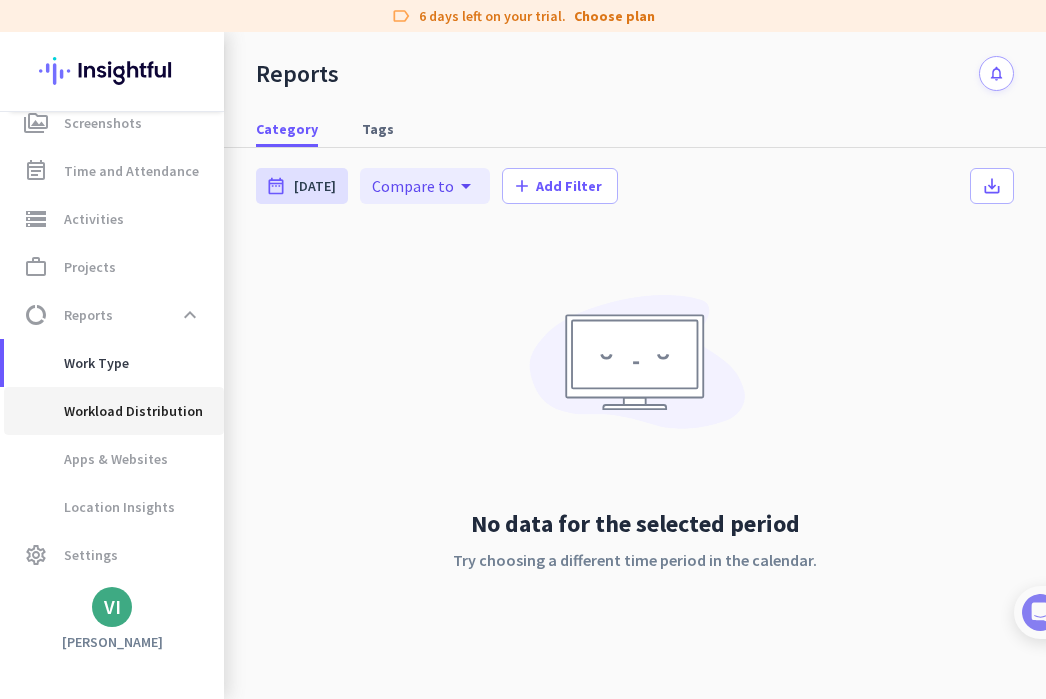 click on "Workload Distribution" 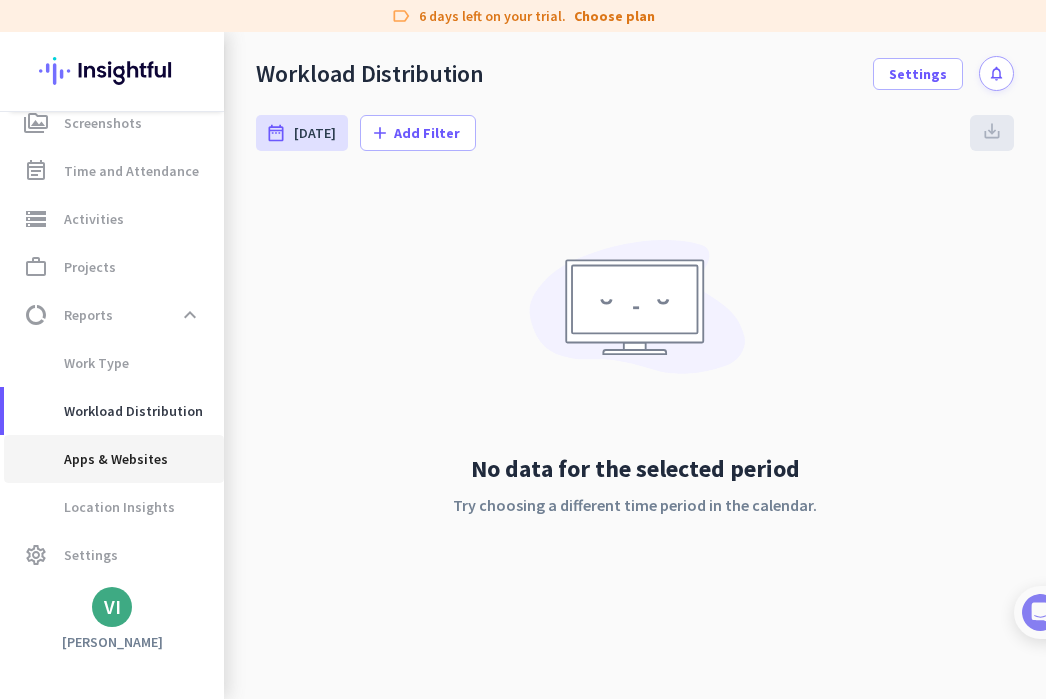 click on "Apps & Websites" 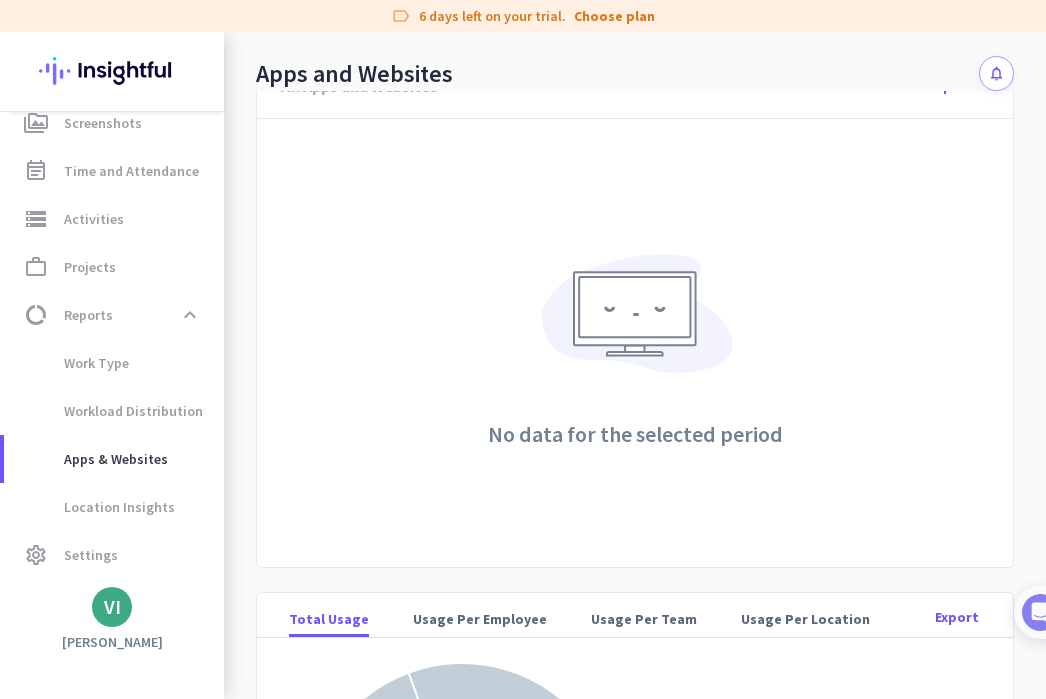 scroll, scrollTop: 460, scrollLeft: 0, axis: vertical 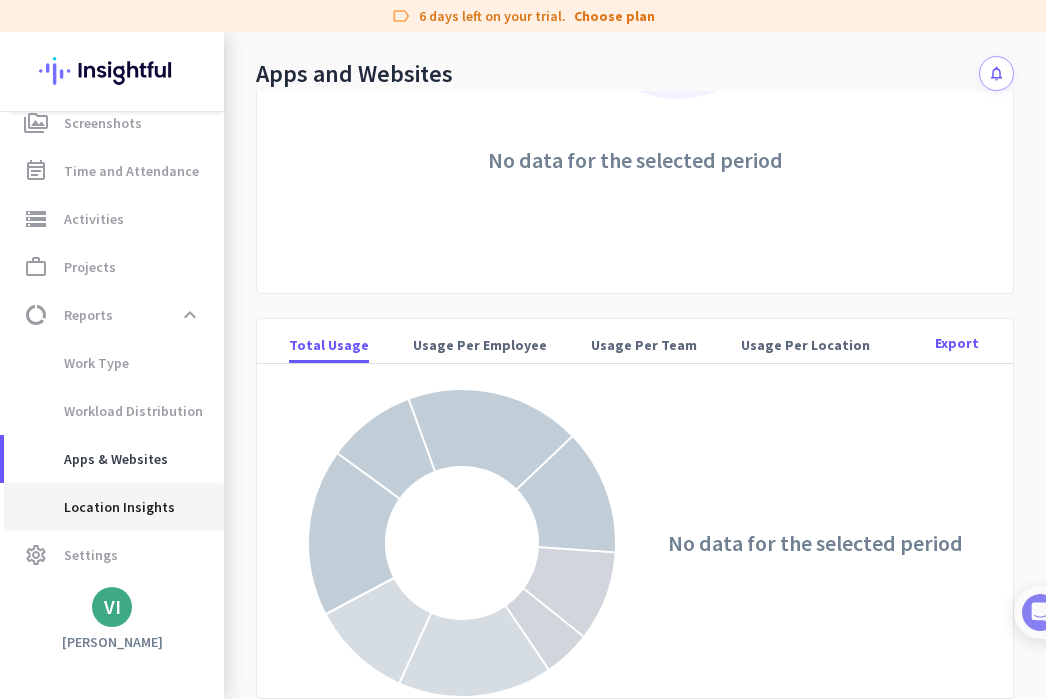 click on "Location Insights" 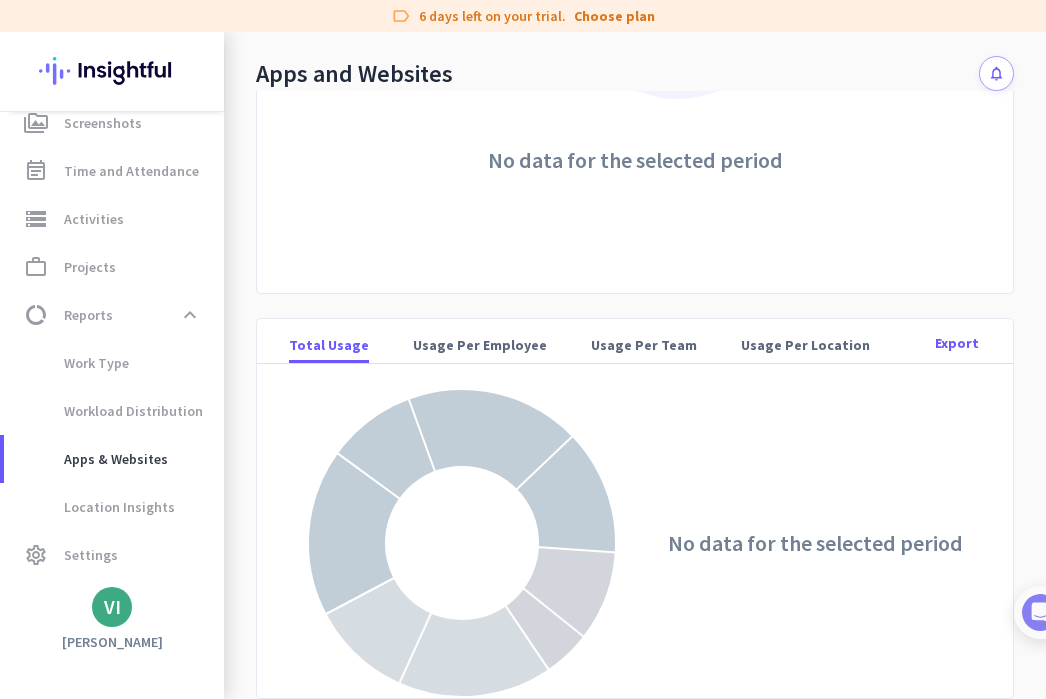 type on "[DATE] - [DATE]" 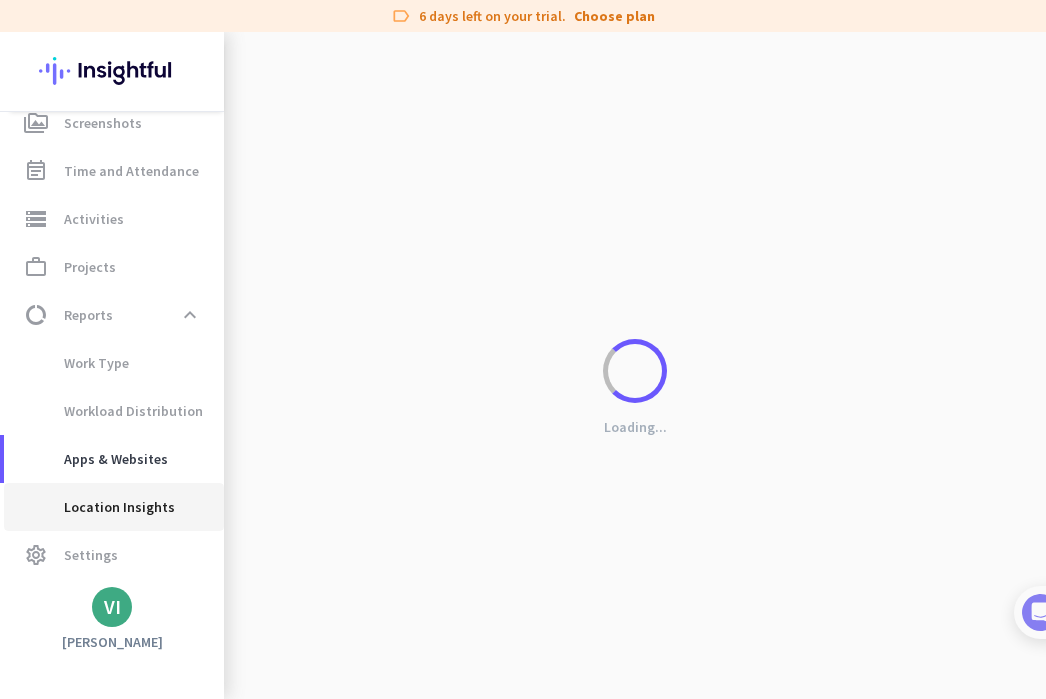 scroll, scrollTop: 0, scrollLeft: 0, axis: both 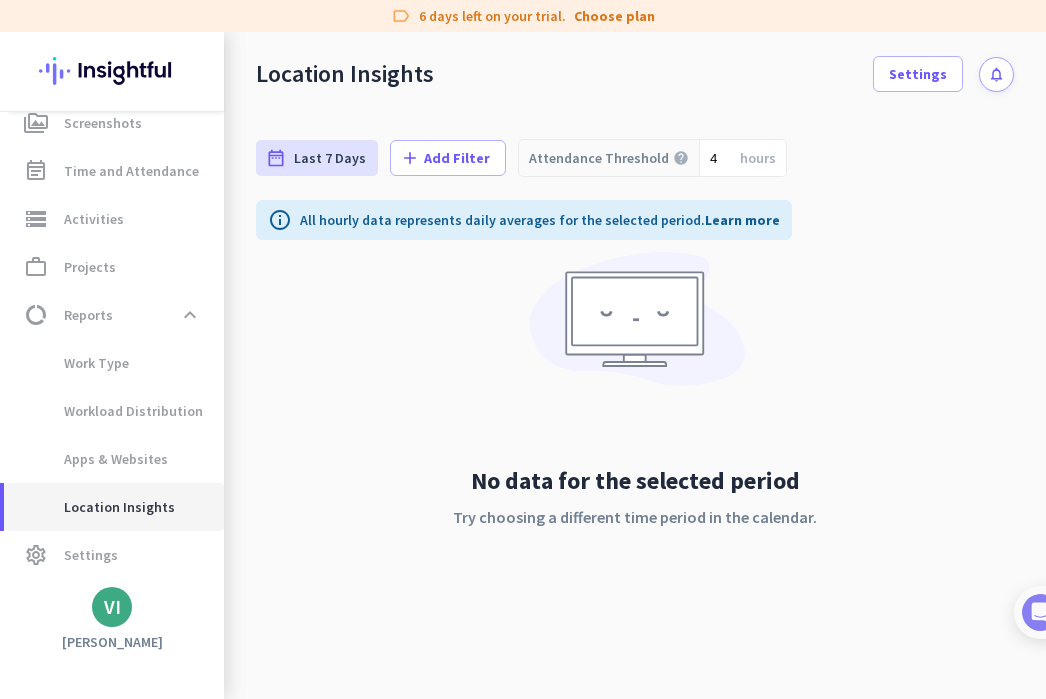 click on "Location Insights" 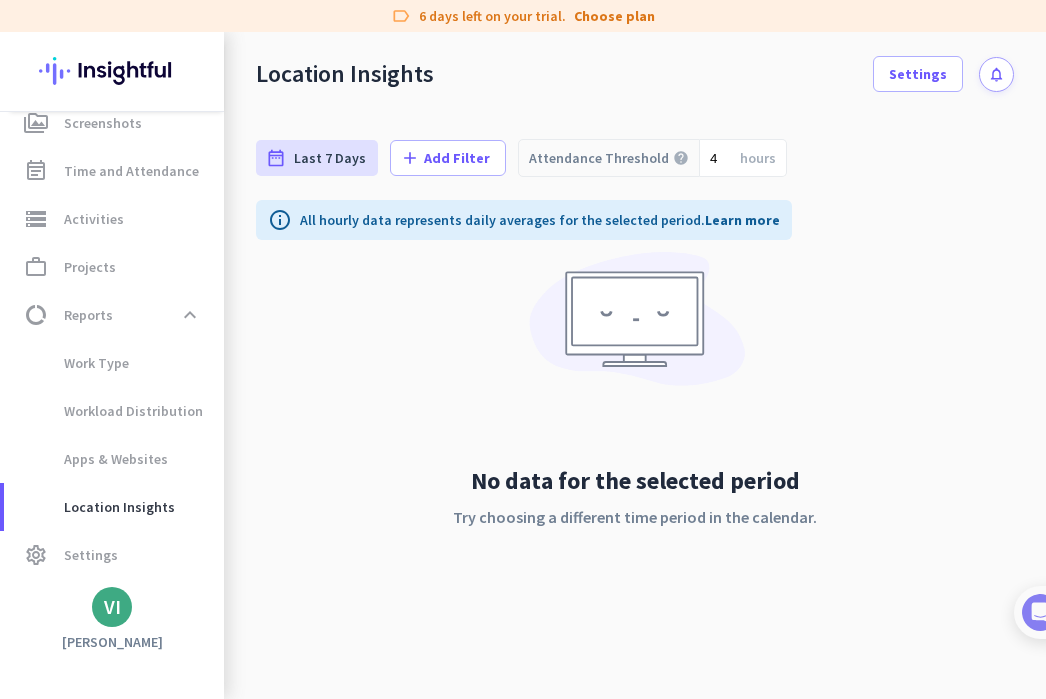 scroll, scrollTop: 0, scrollLeft: 0, axis: both 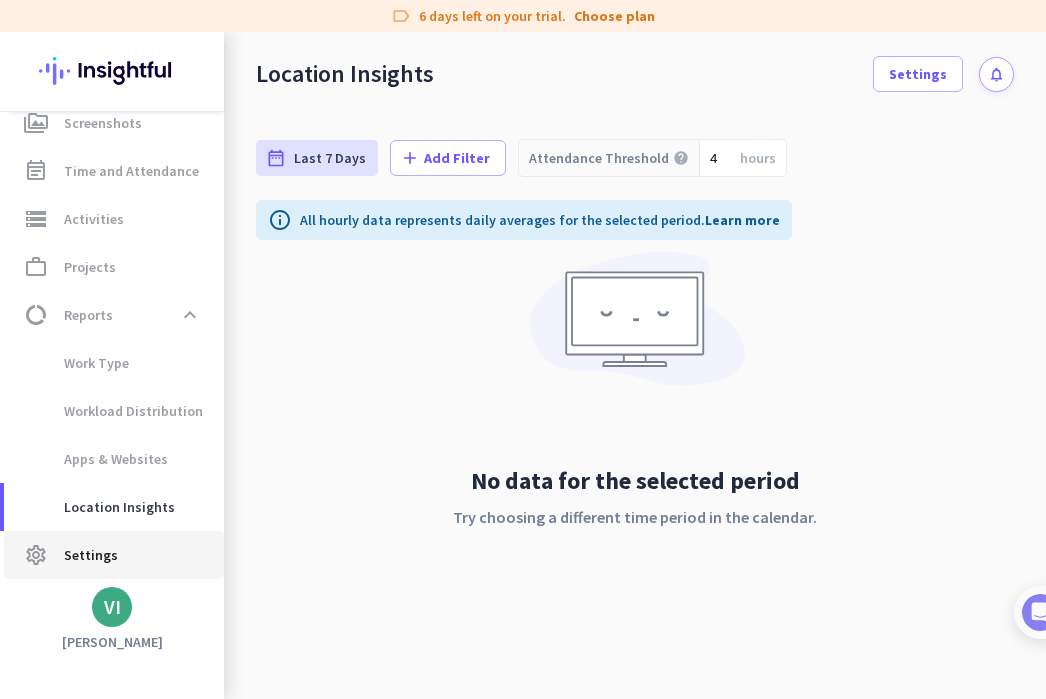 click on "Settings" 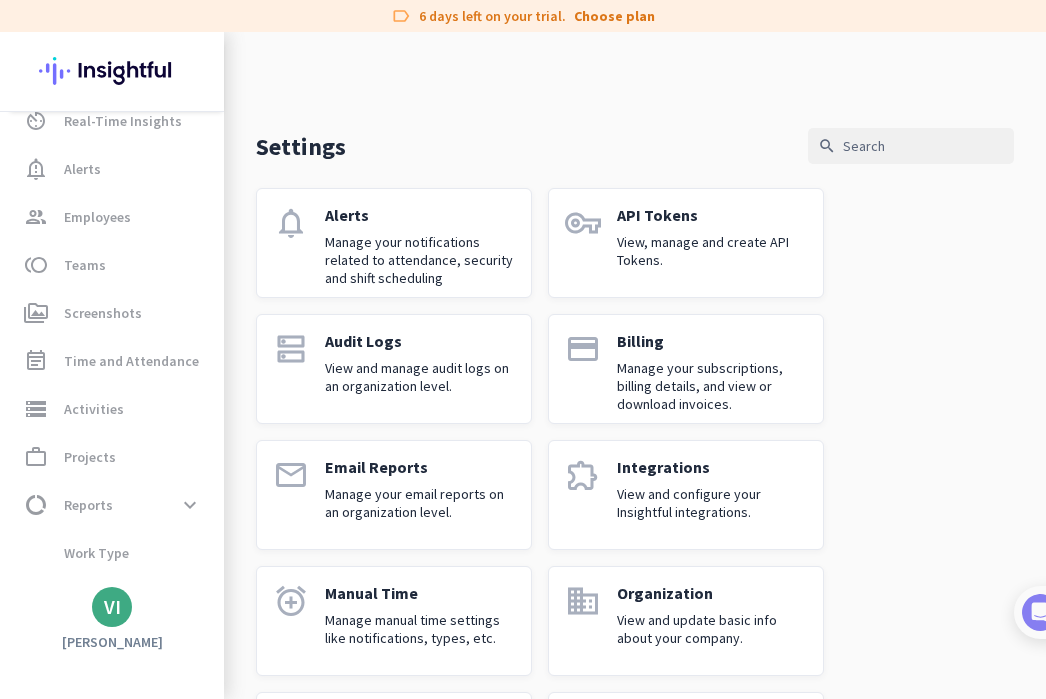 scroll, scrollTop: 69, scrollLeft: 0, axis: vertical 